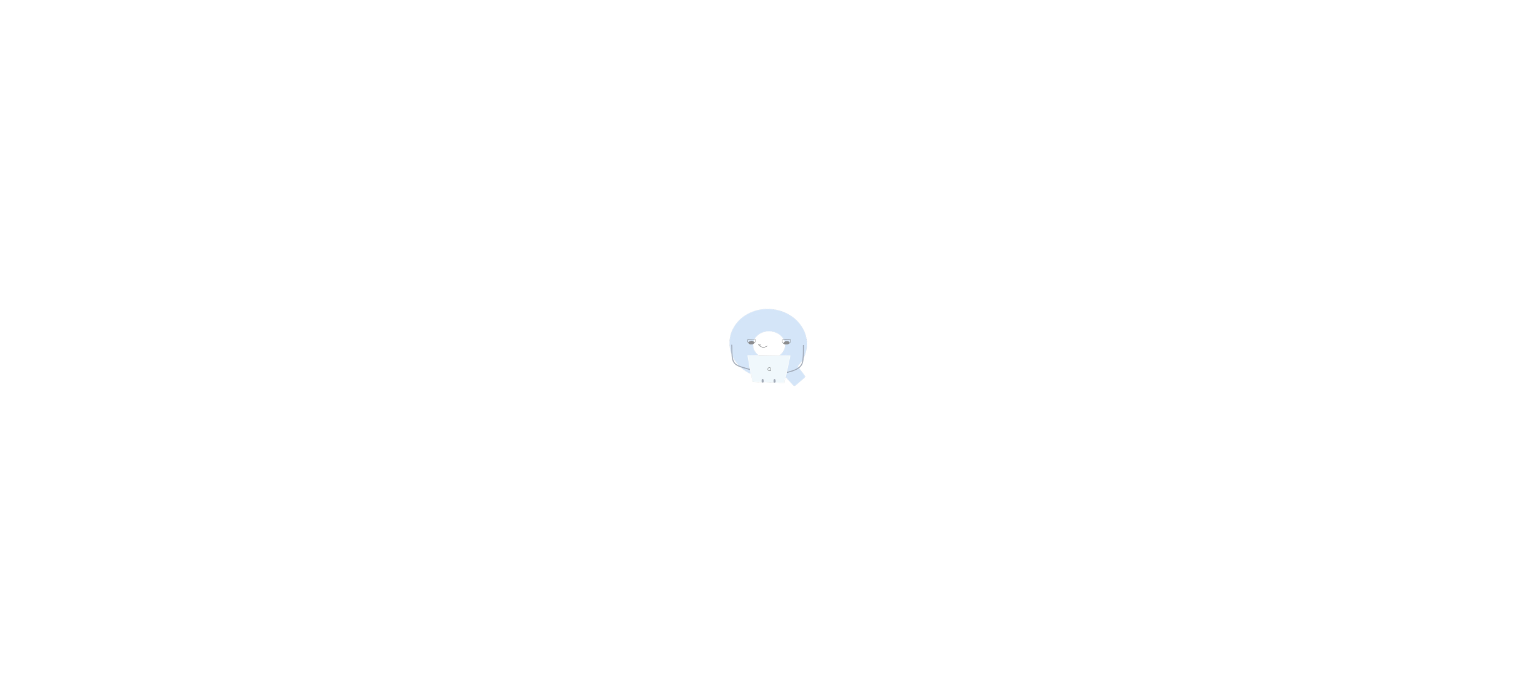 scroll, scrollTop: 0, scrollLeft: 0, axis: both 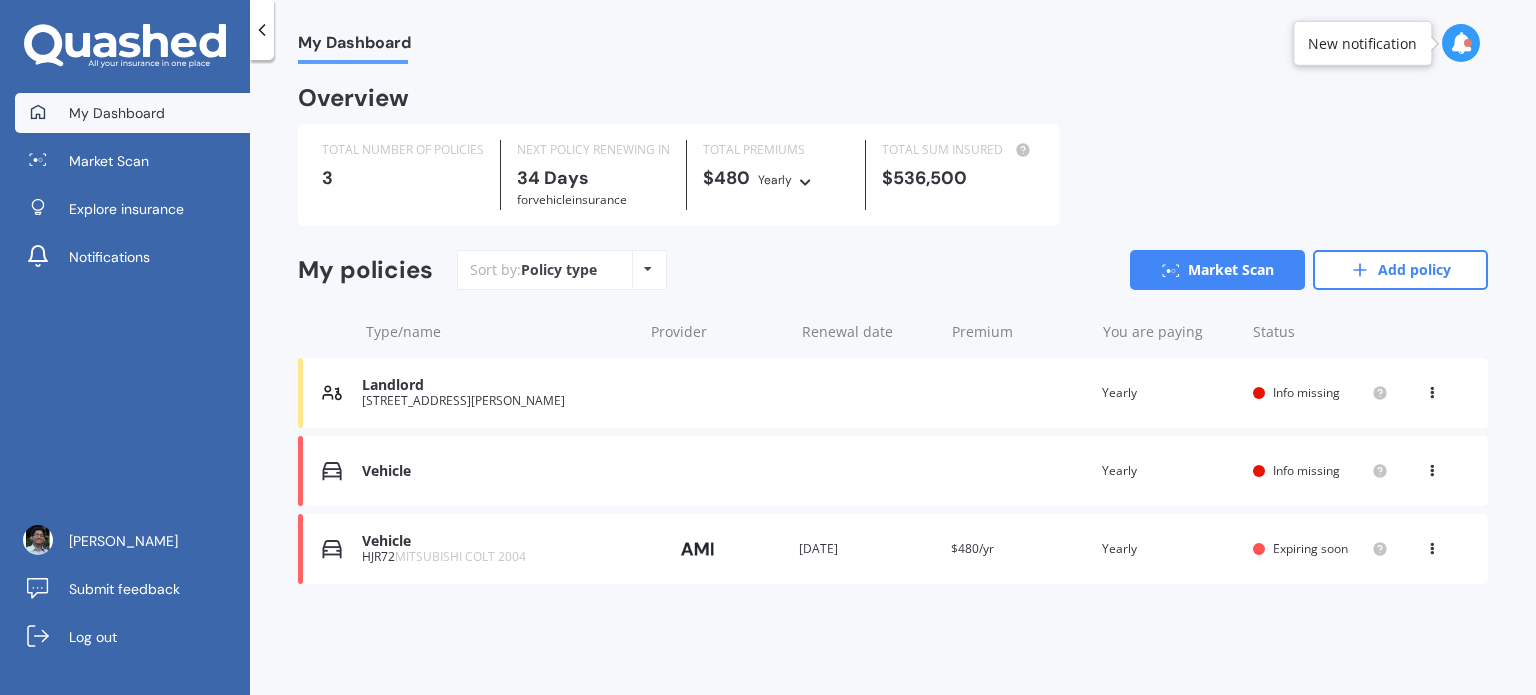 click on "Vehicle" at bounding box center [497, 541] 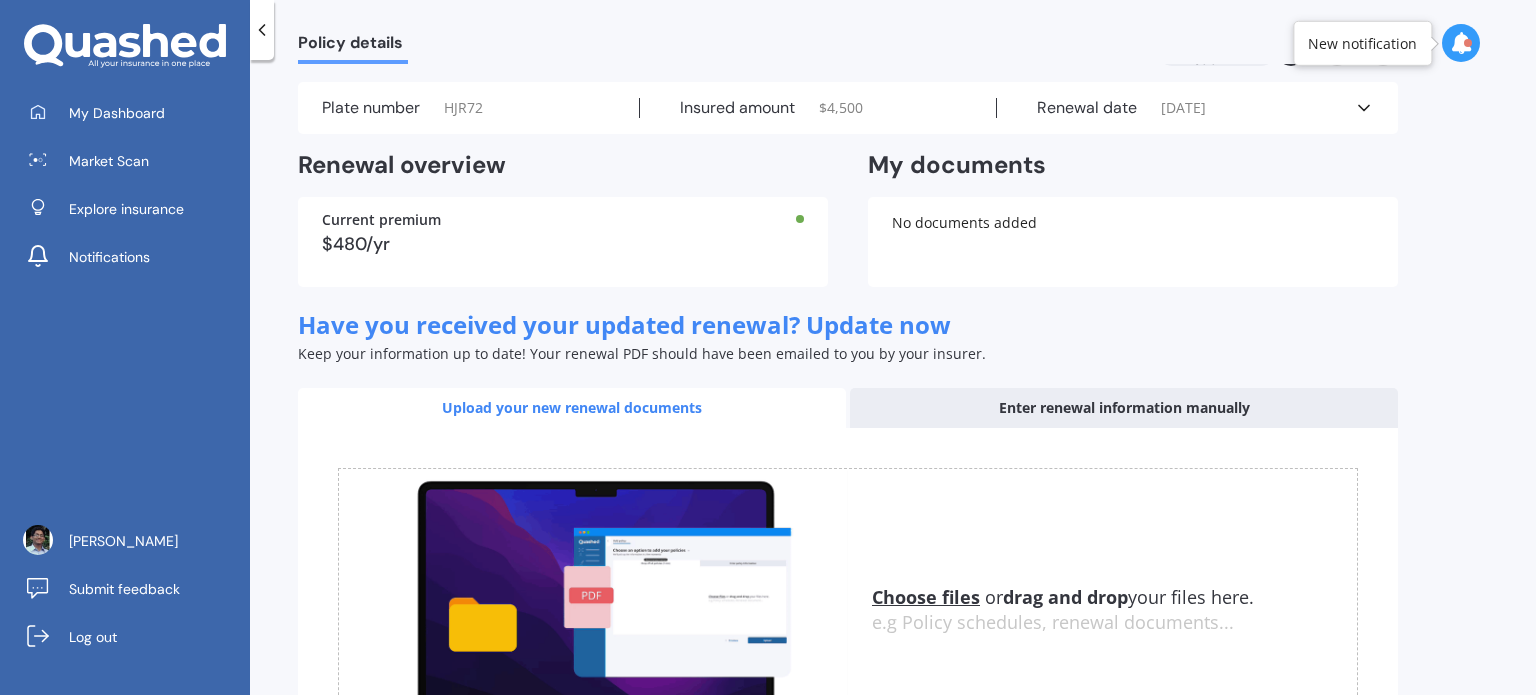 scroll, scrollTop: 0, scrollLeft: 0, axis: both 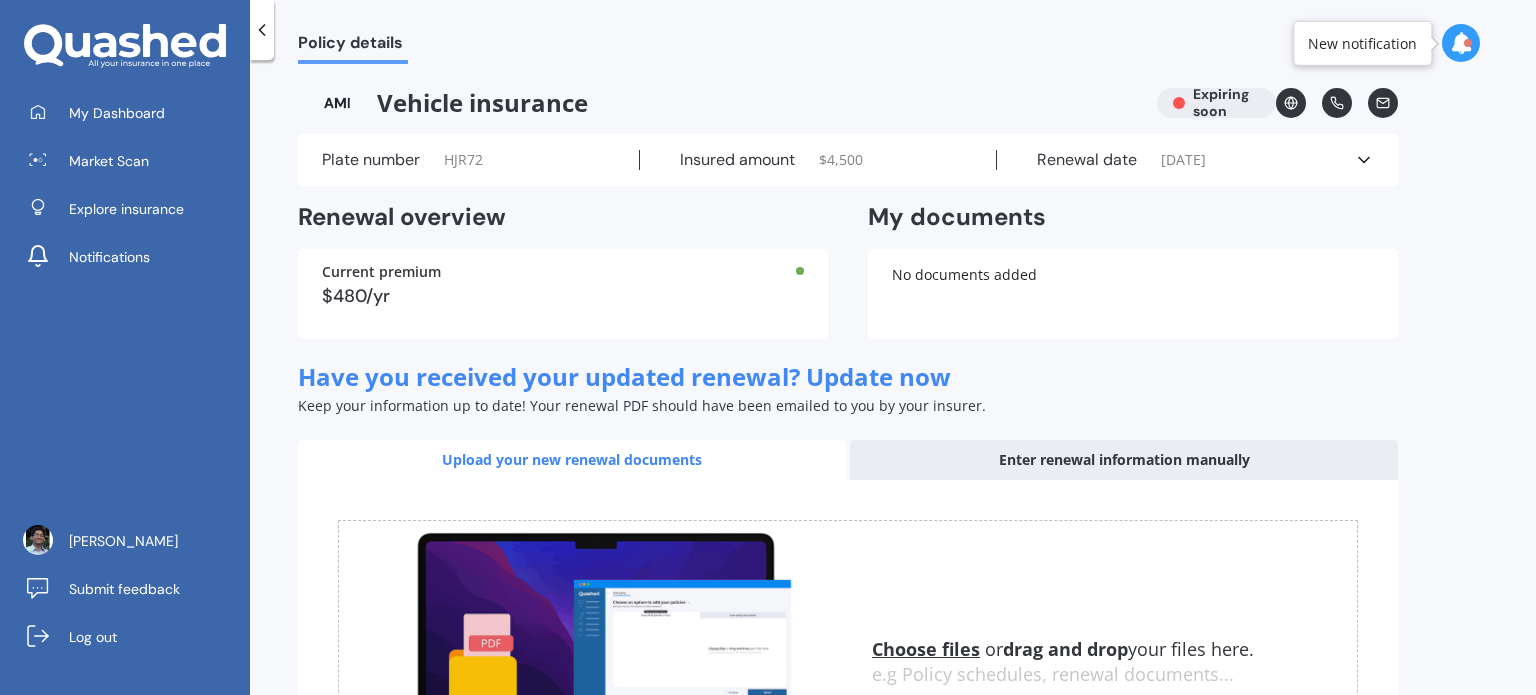 click on "Plate number" at bounding box center (371, 160) 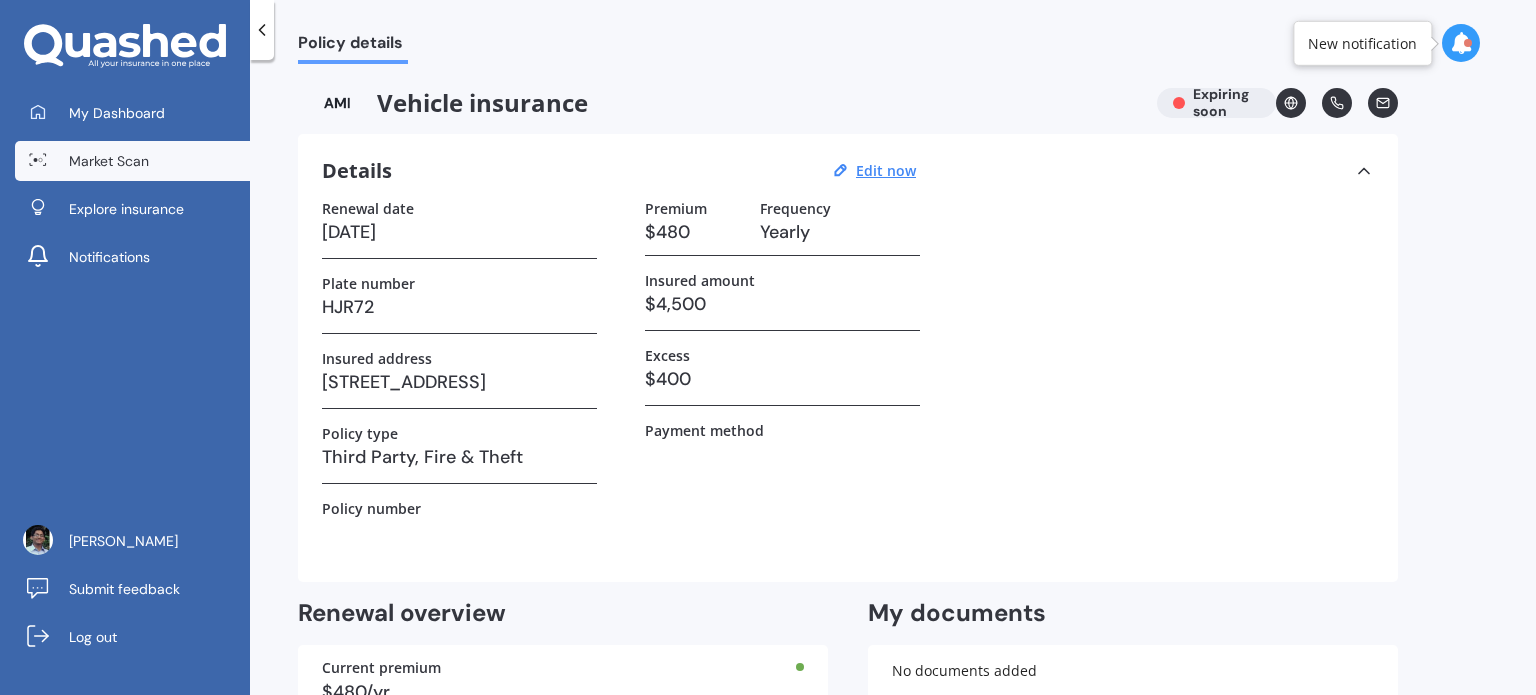 click on "Market Scan" at bounding box center (132, 161) 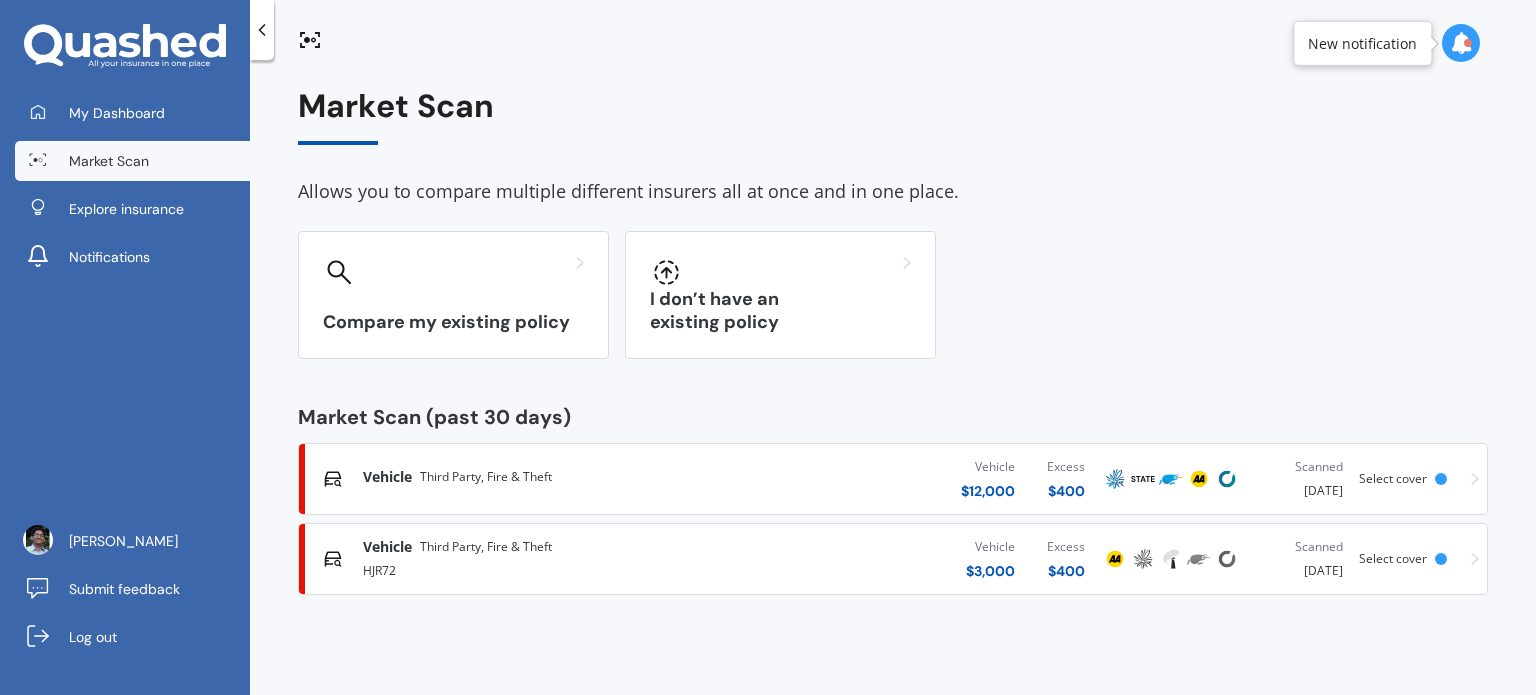 click on "Vehicle Third Party, Fire & Theft HJR72 Vehicle $ 3,000 Excess $ 400 Scanned [DATE] Select cover" at bounding box center [893, 559] 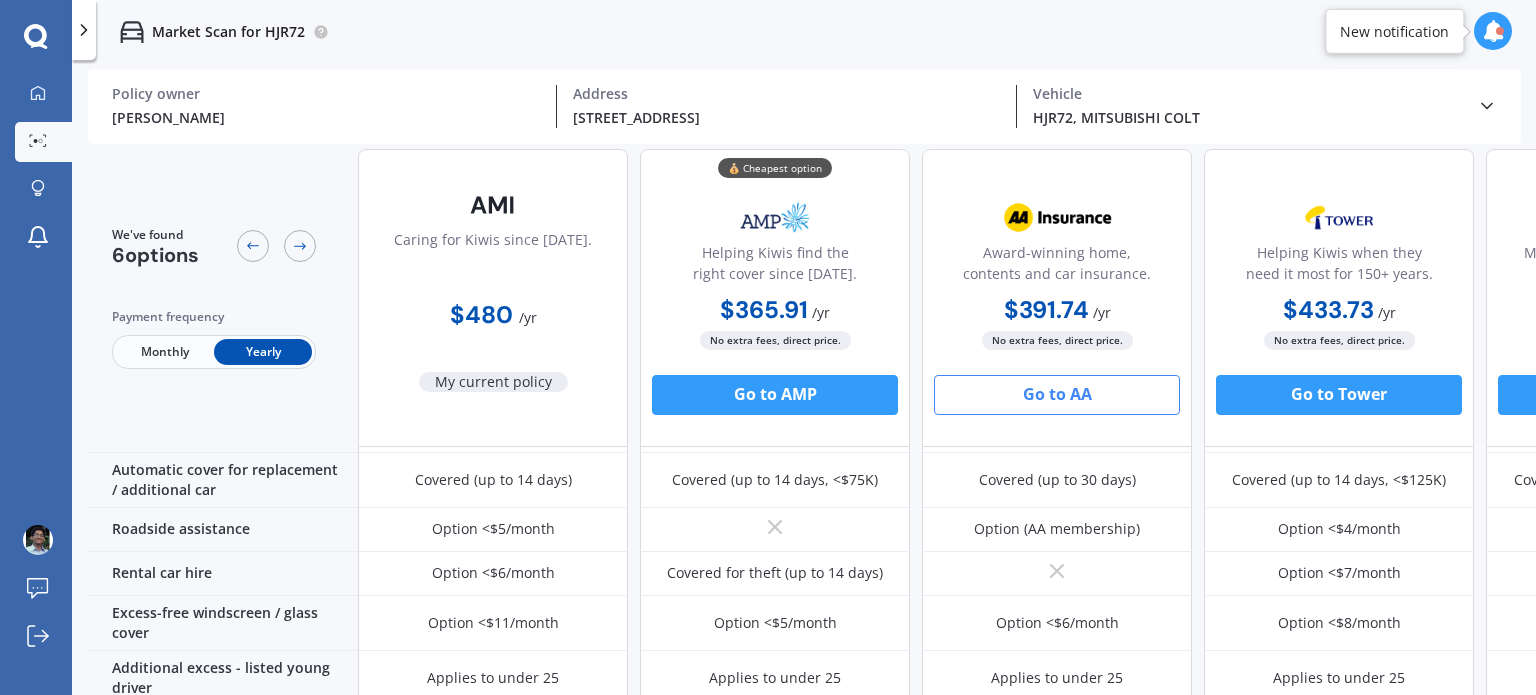scroll, scrollTop: 796, scrollLeft: 0, axis: vertical 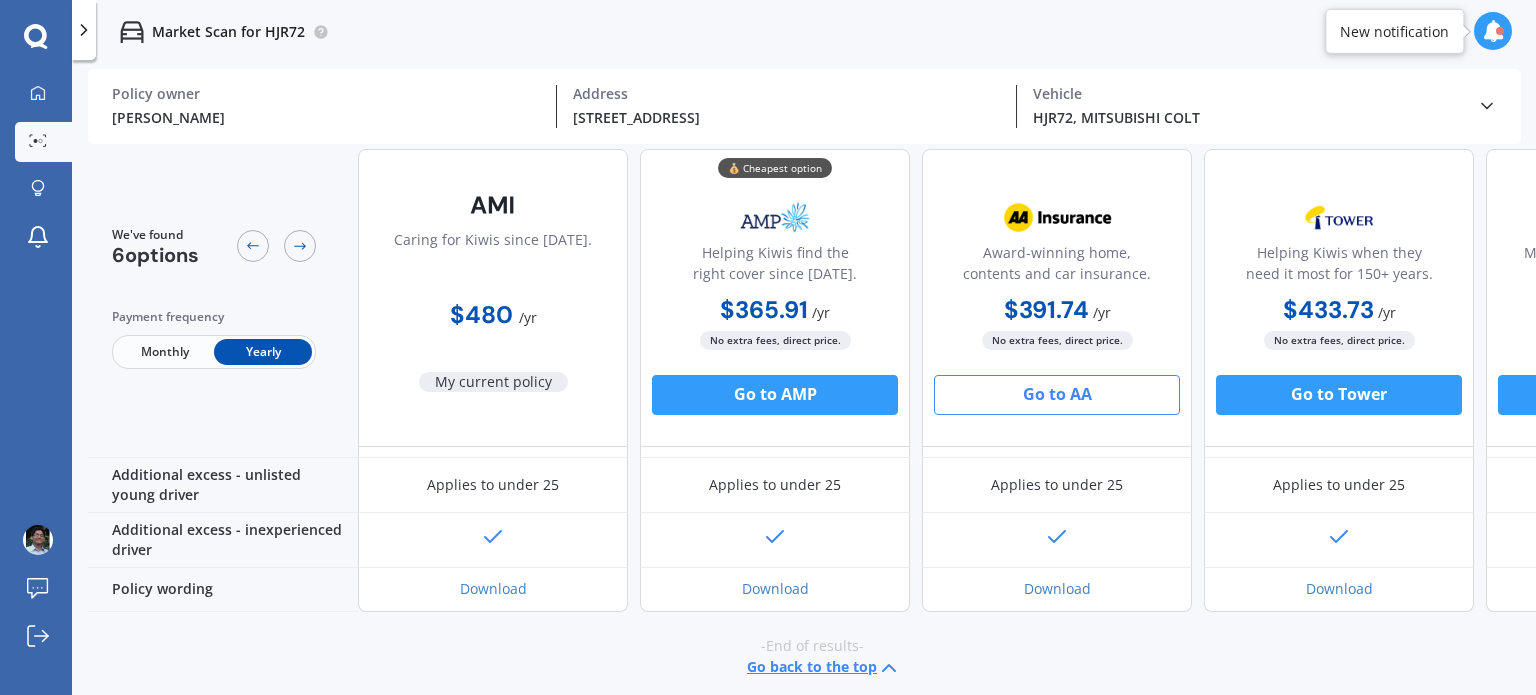 click 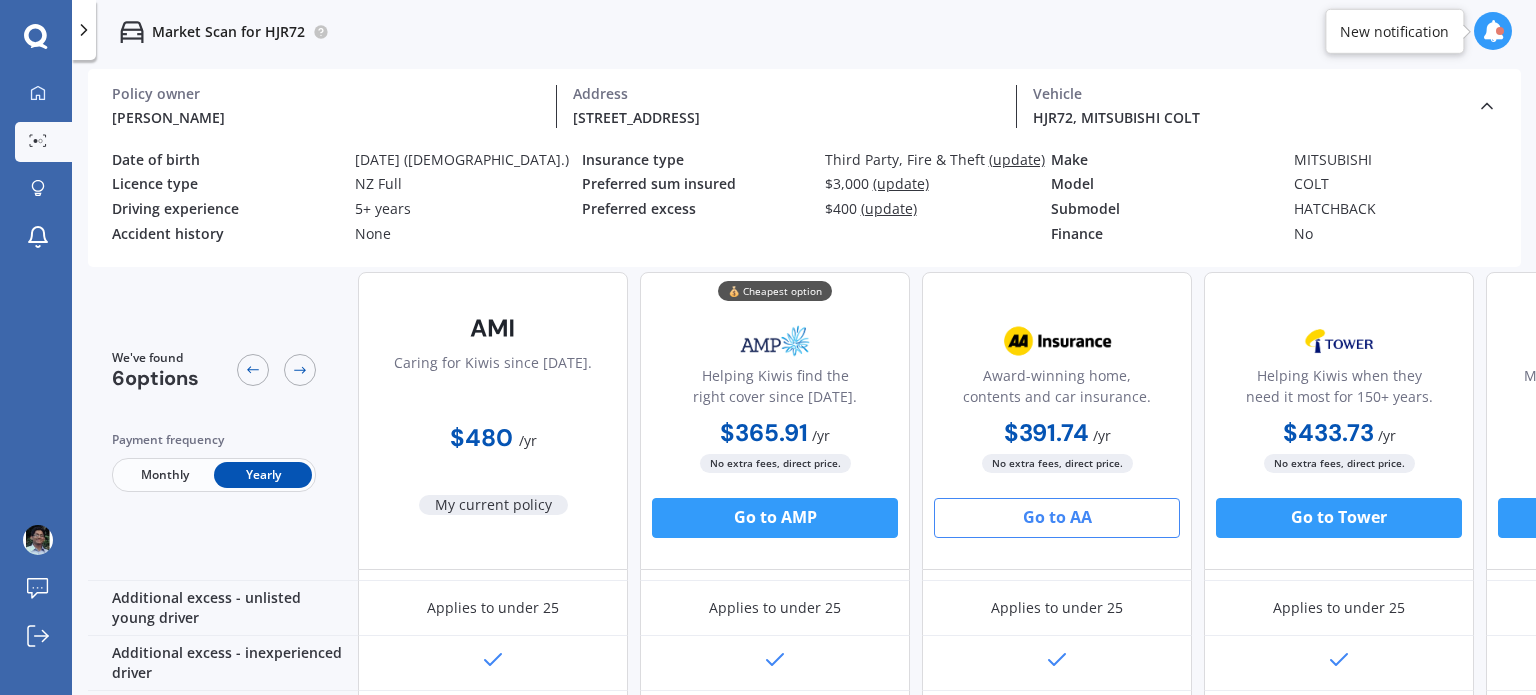 click on "(update)" at bounding box center [901, 183] 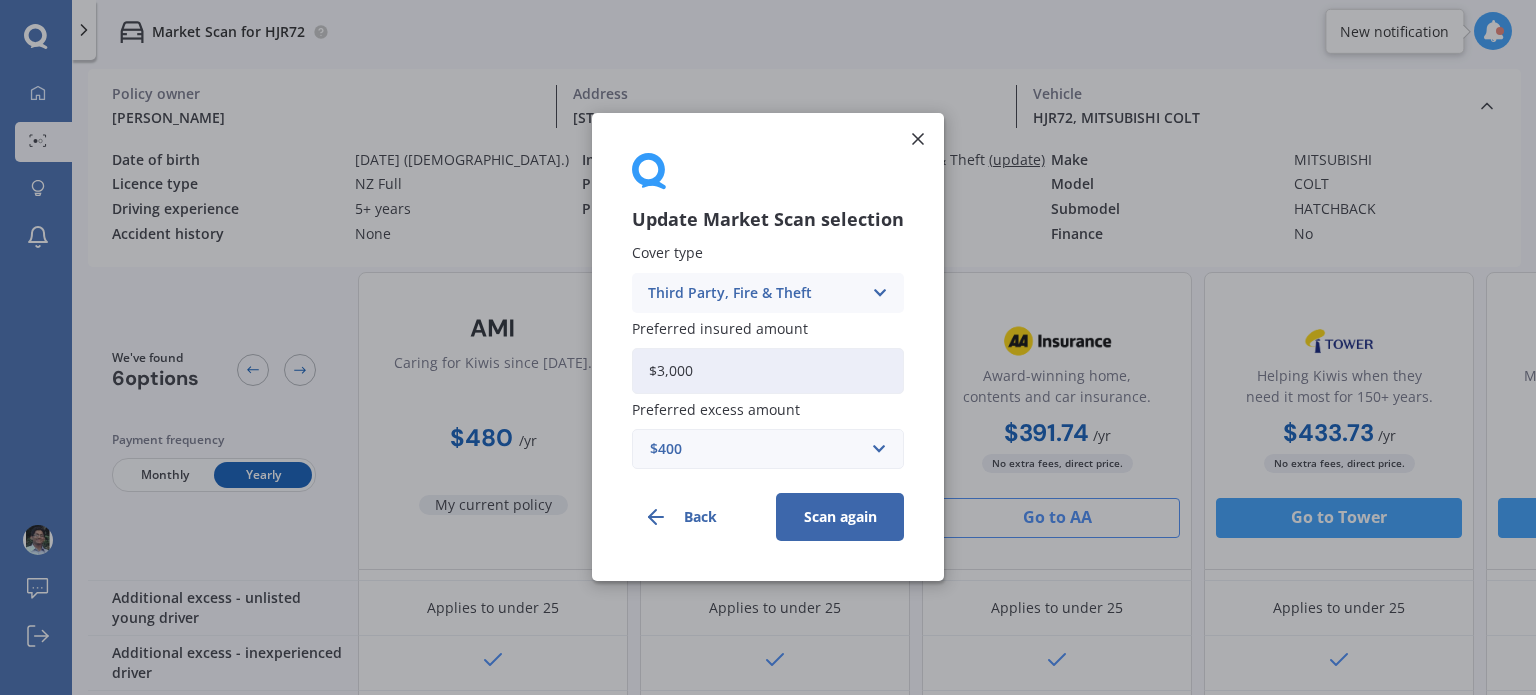 click on "$3,000" at bounding box center (768, 371) 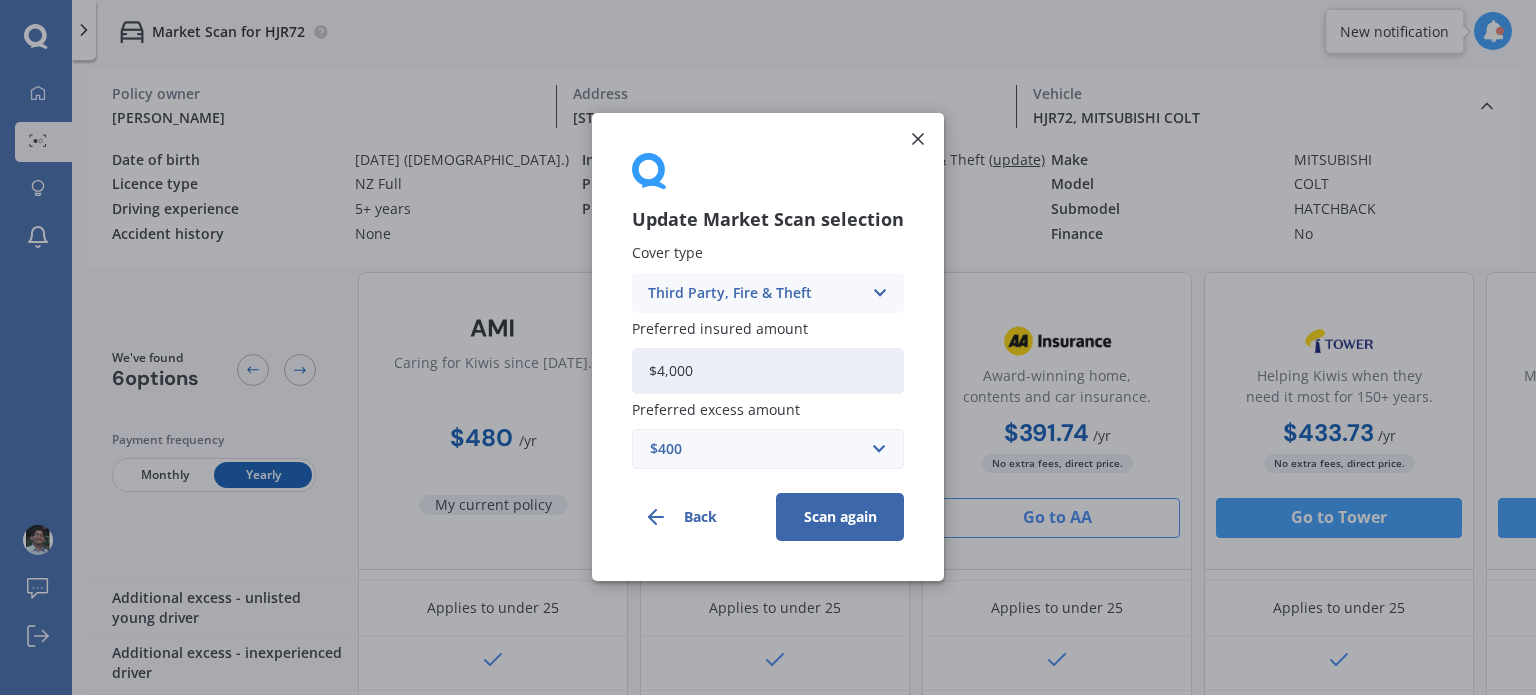 type on "$4,000" 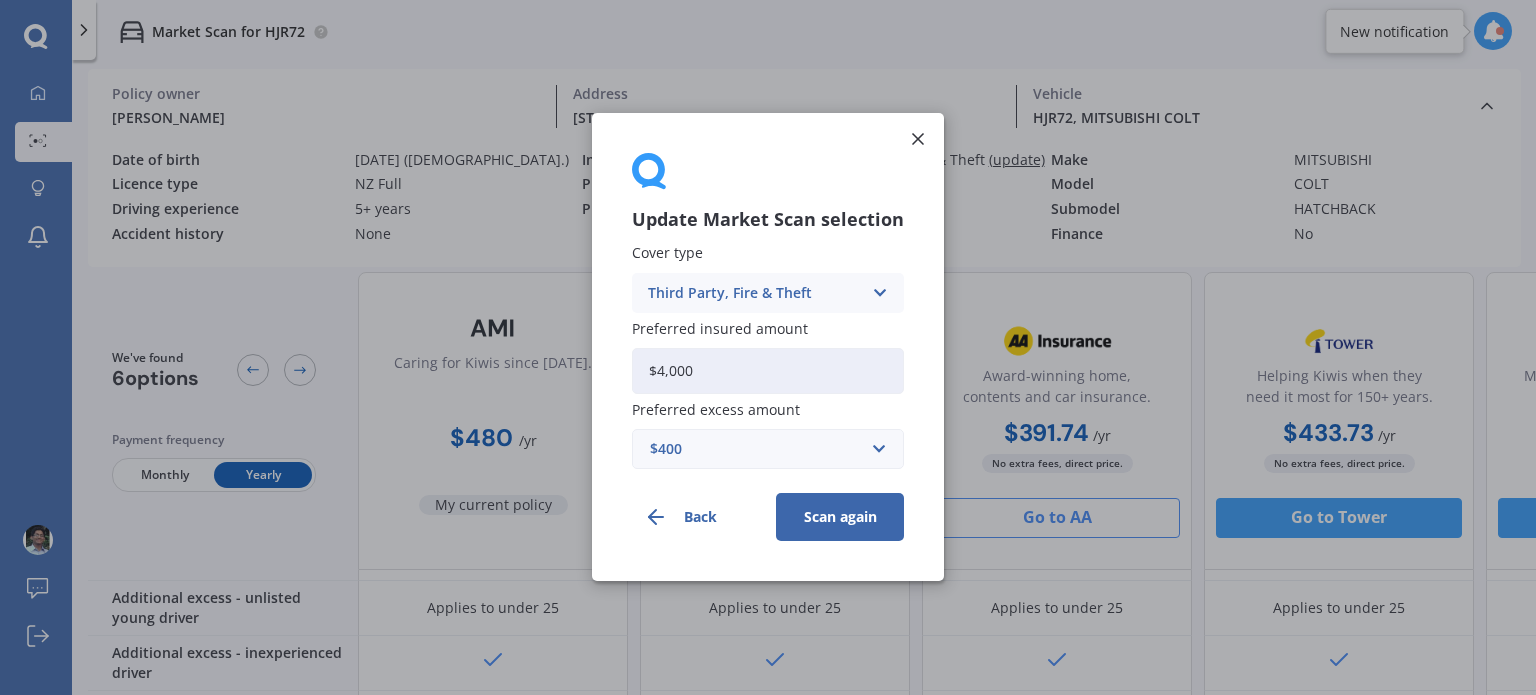 drag, startPoint x: 846, startPoint y: 537, endPoint x: 855, endPoint y: 529, distance: 12.0415945 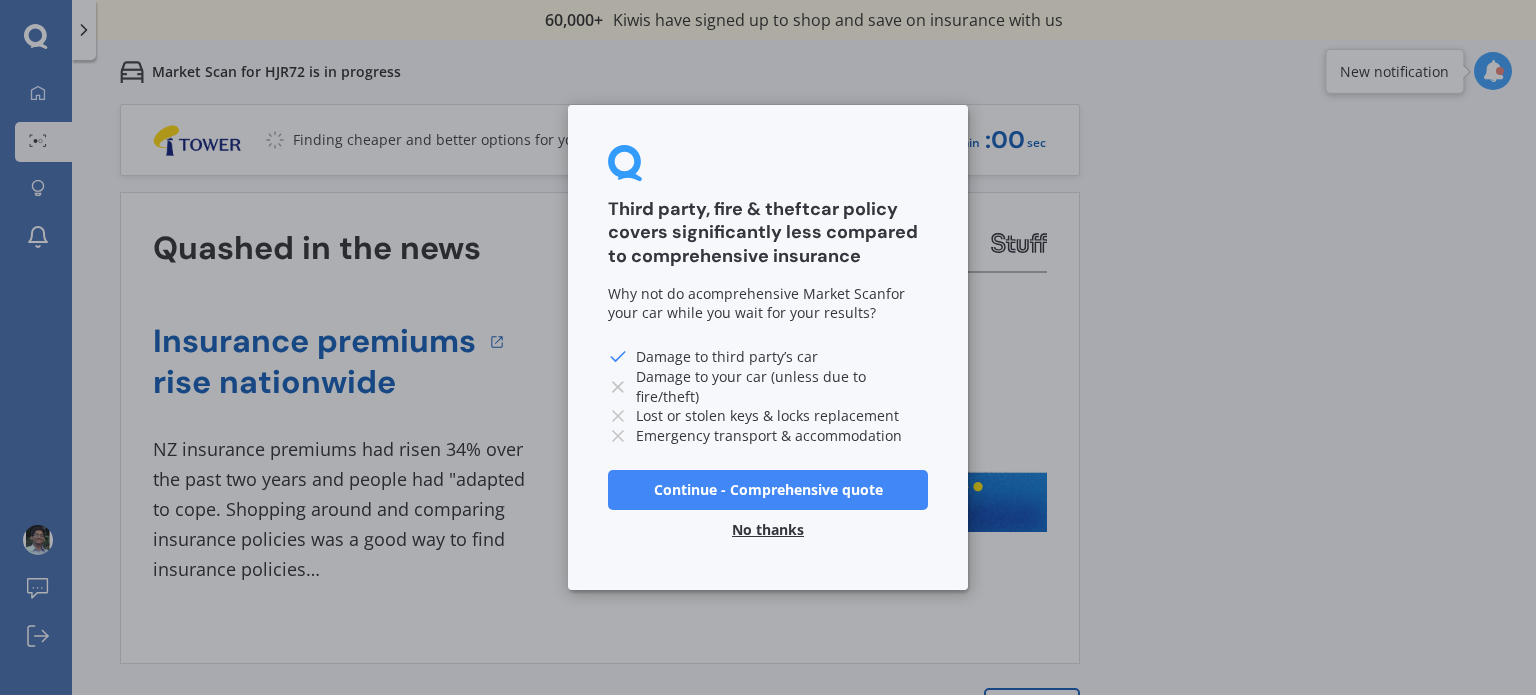 click on "No thanks" at bounding box center (768, 530) 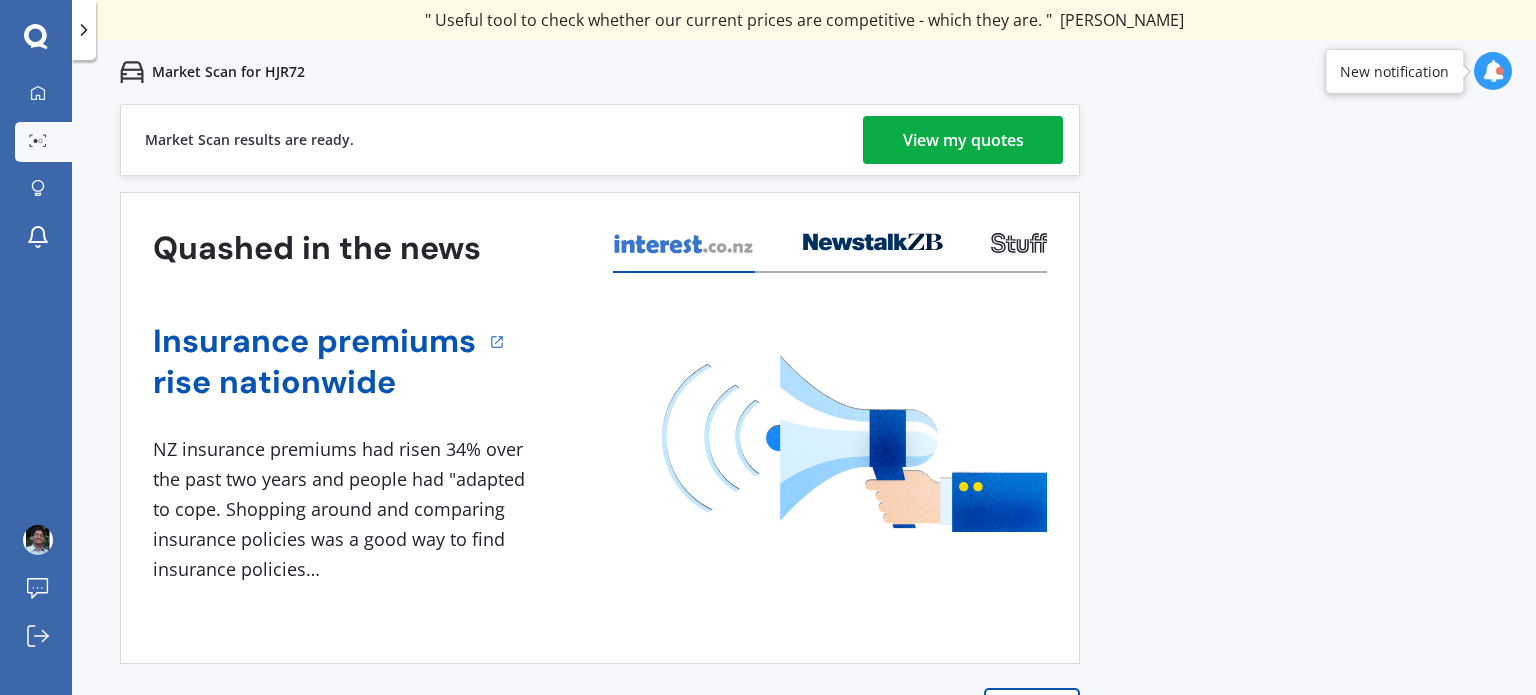 click on "View my quotes" at bounding box center [963, 140] 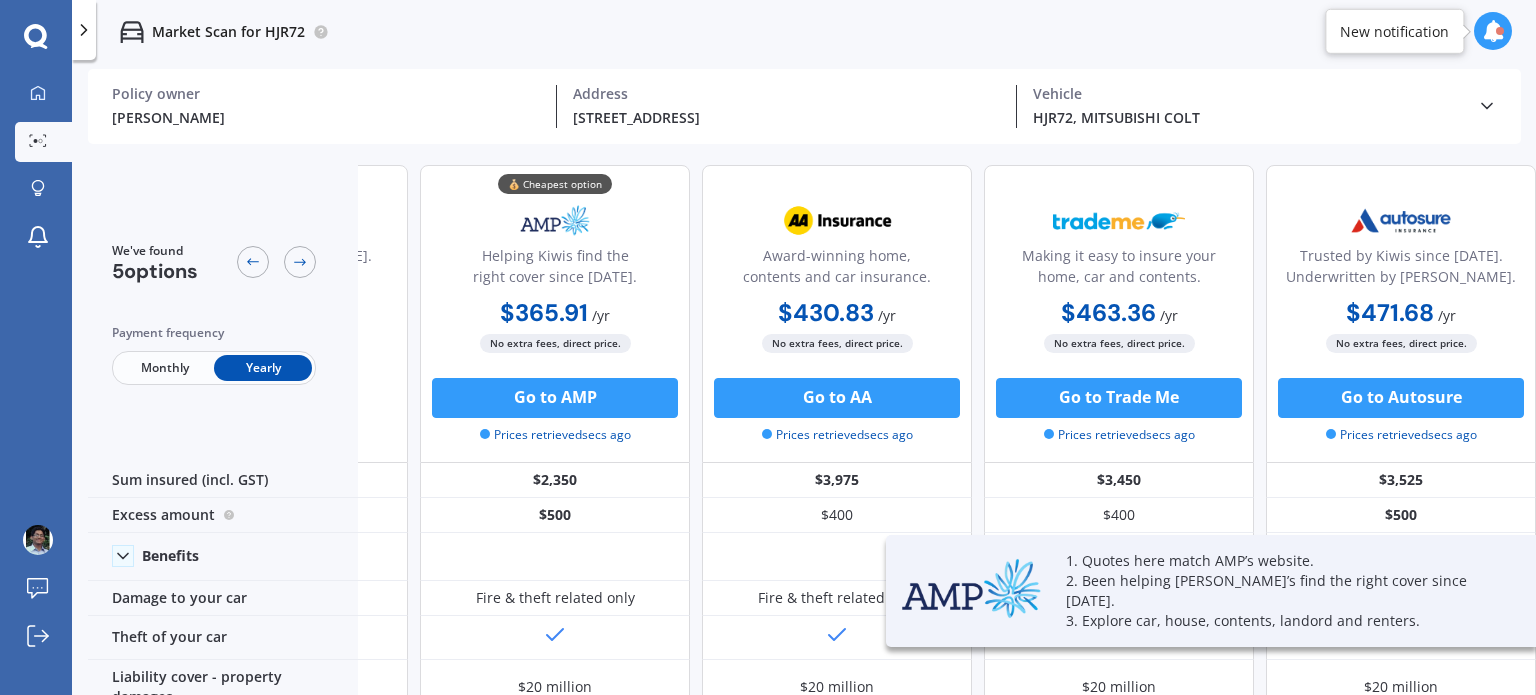 scroll, scrollTop: 0, scrollLeft: 0, axis: both 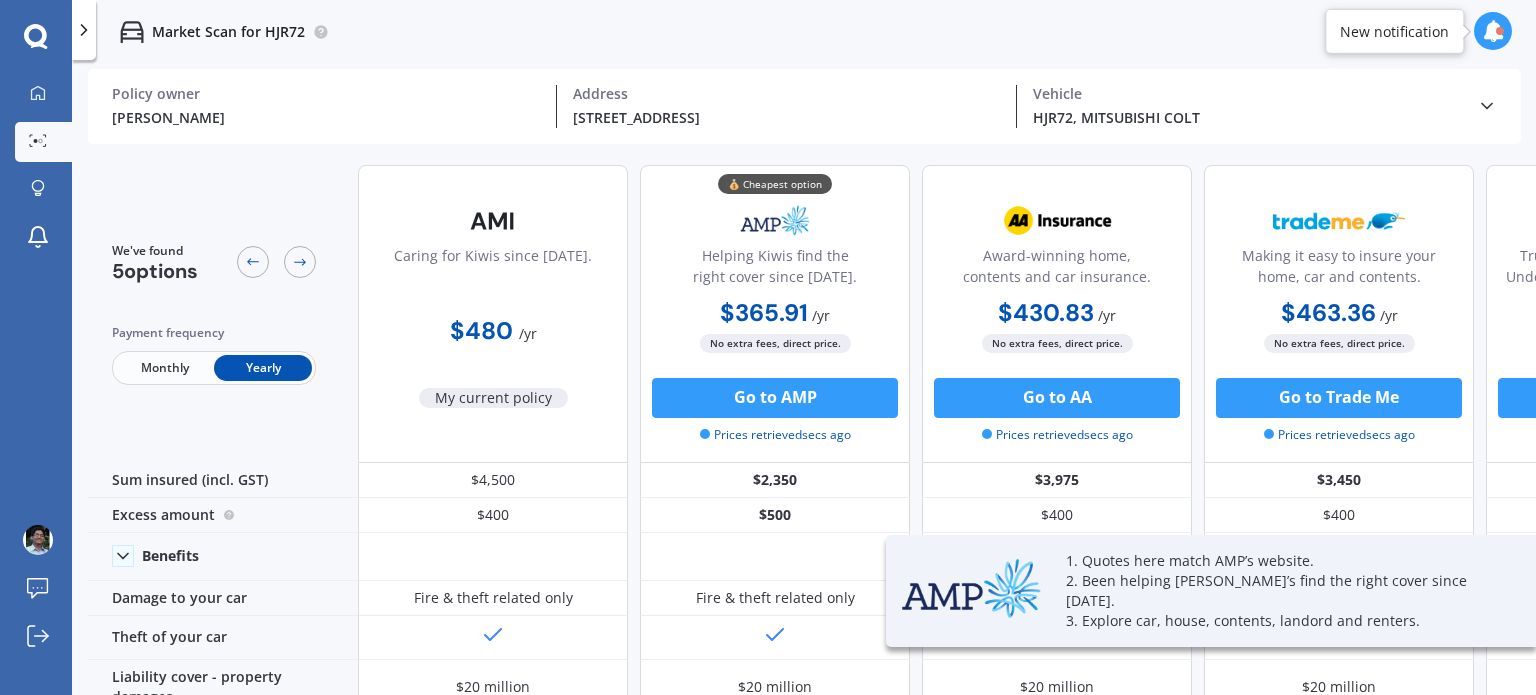 click 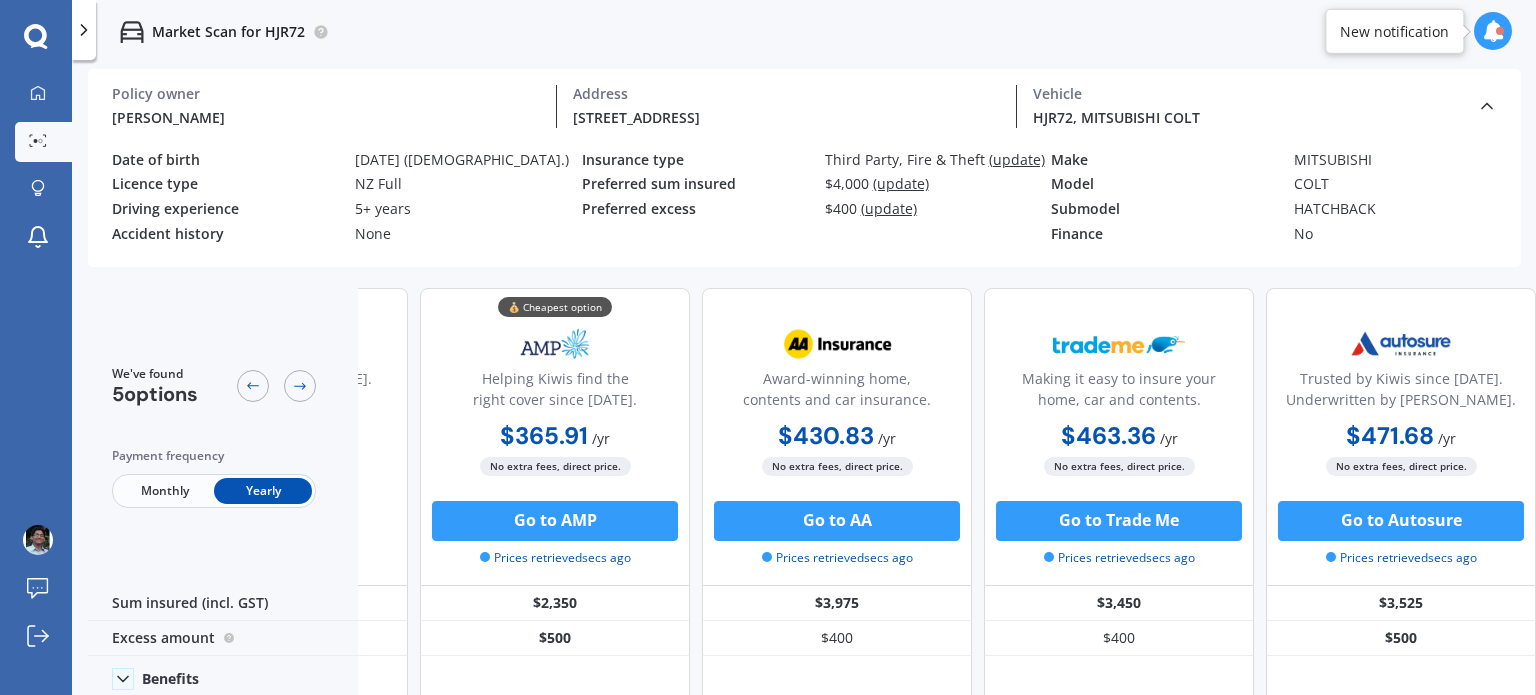 scroll, scrollTop: 0, scrollLeft: 0, axis: both 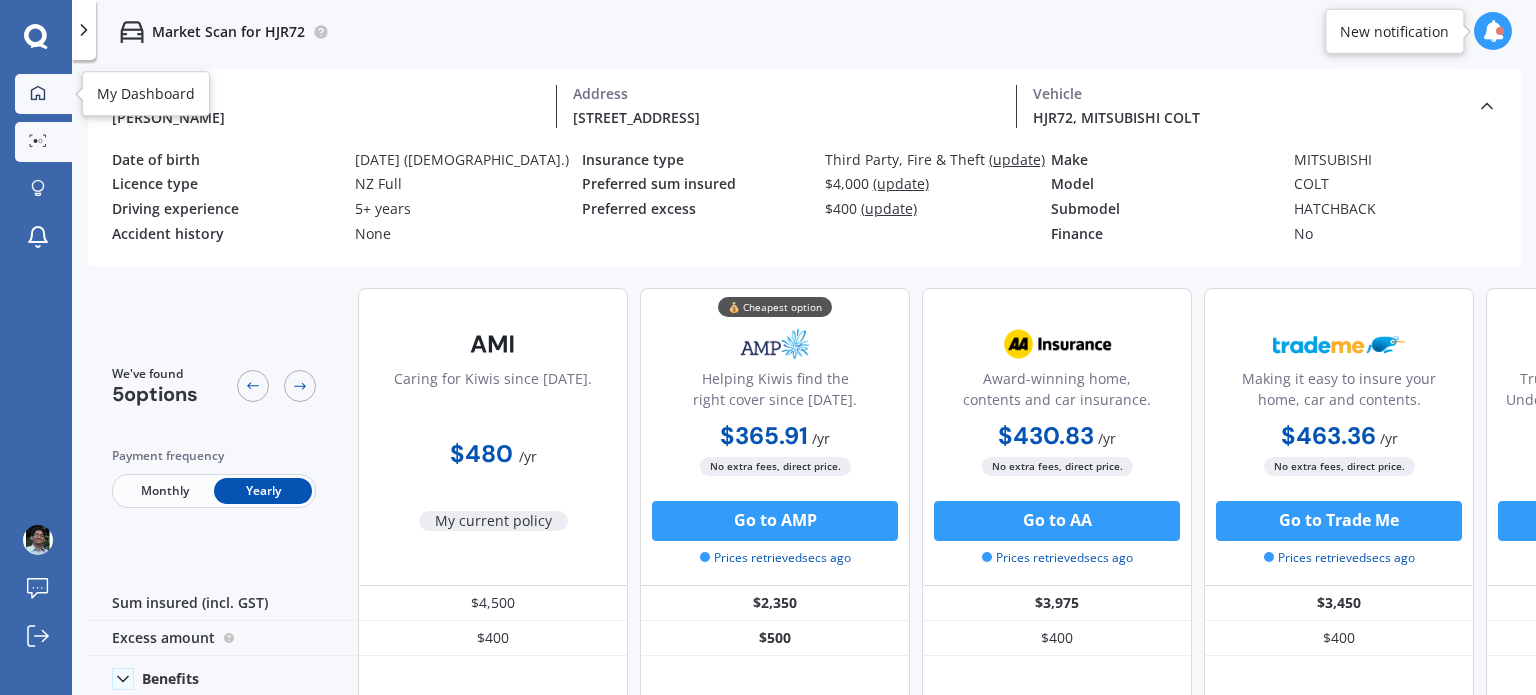 click 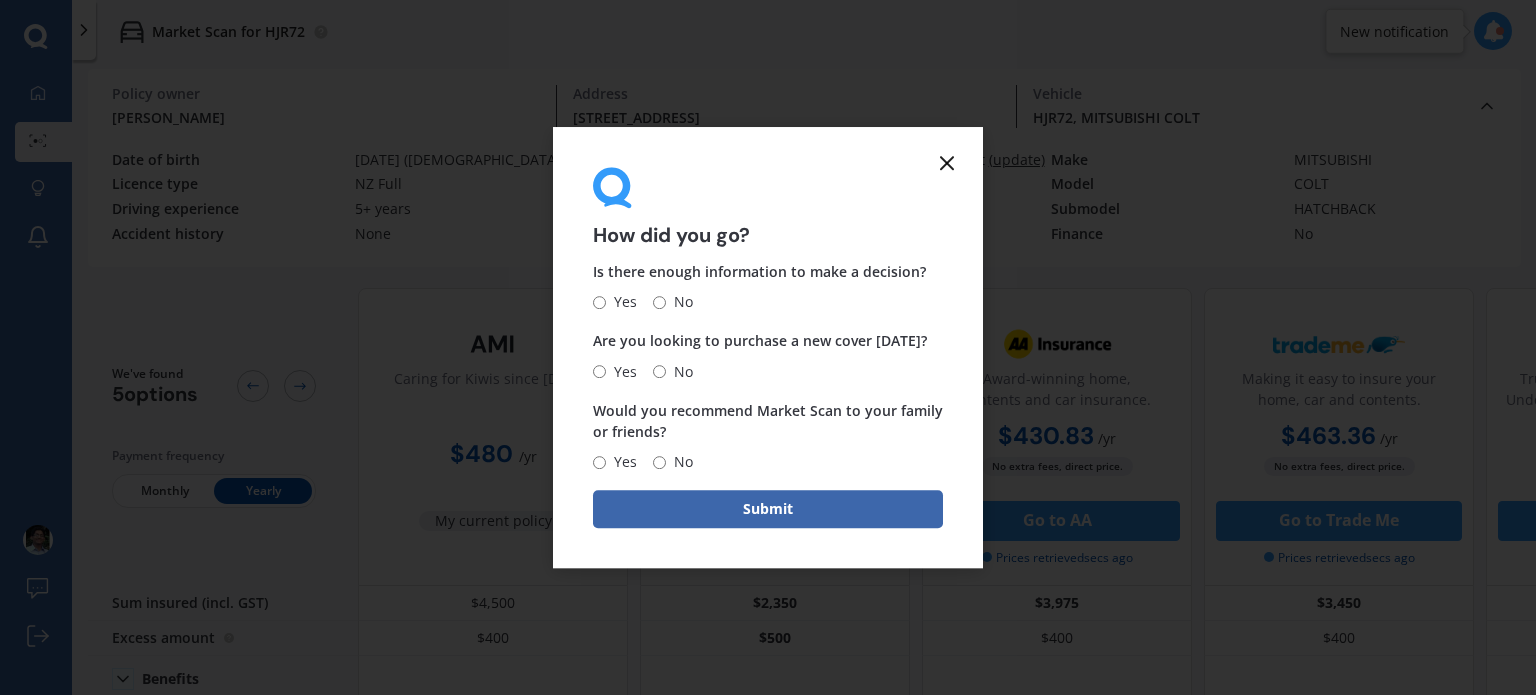 click 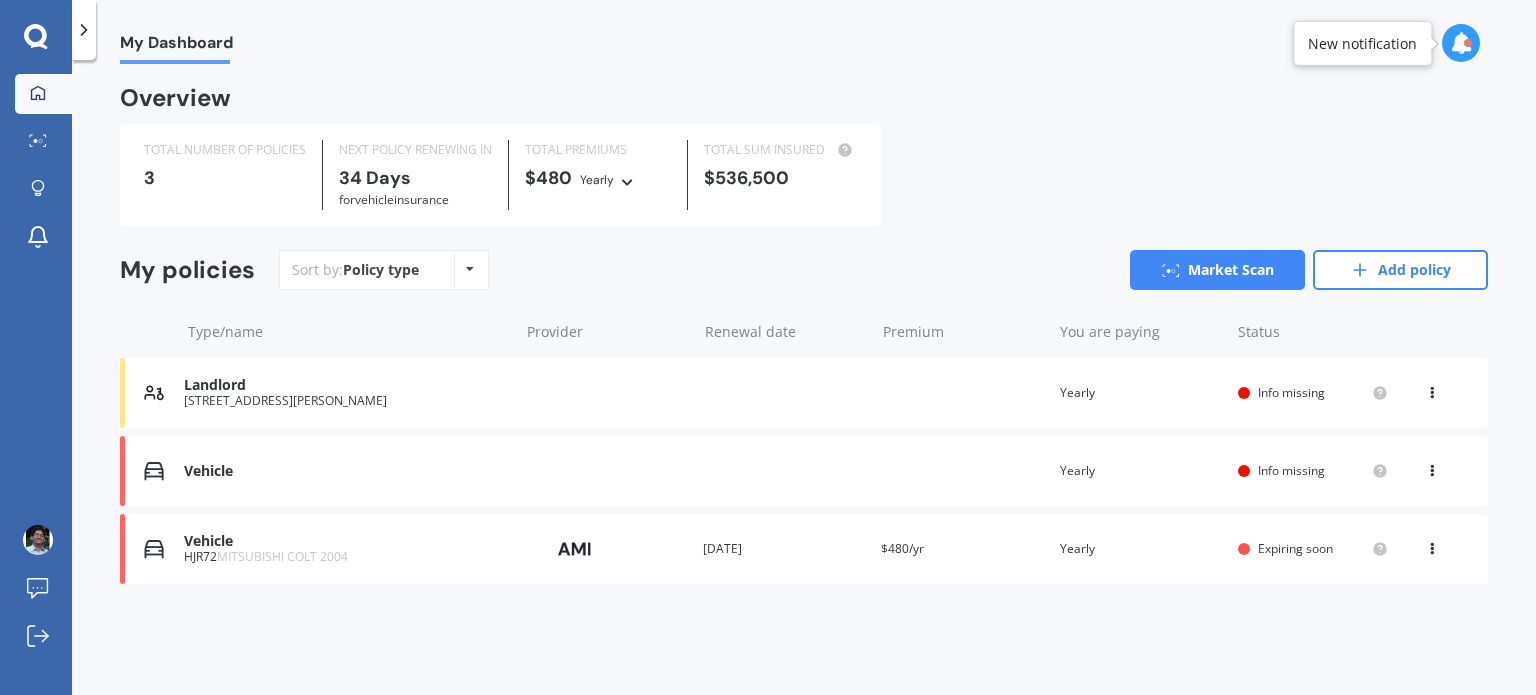 click at bounding box center (1432, 545) 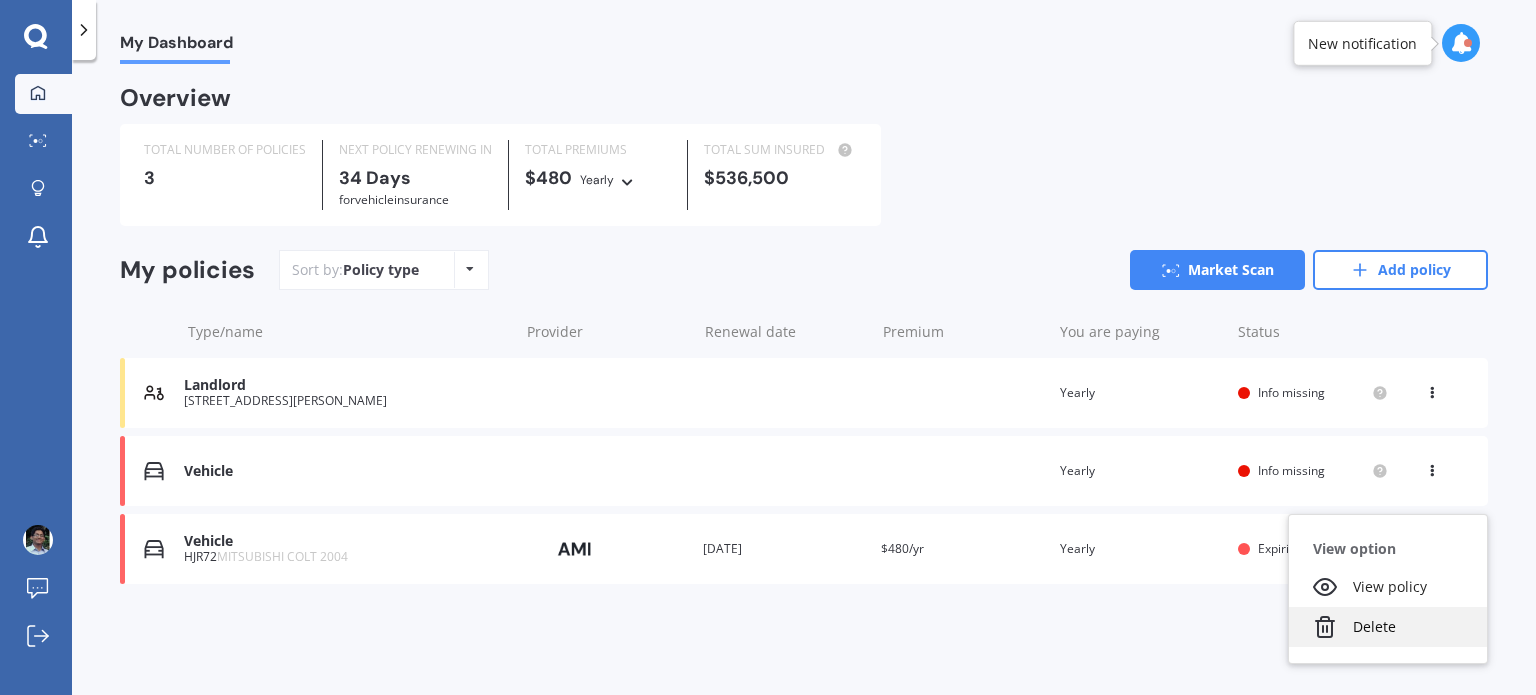click on "Delete" at bounding box center [1388, 627] 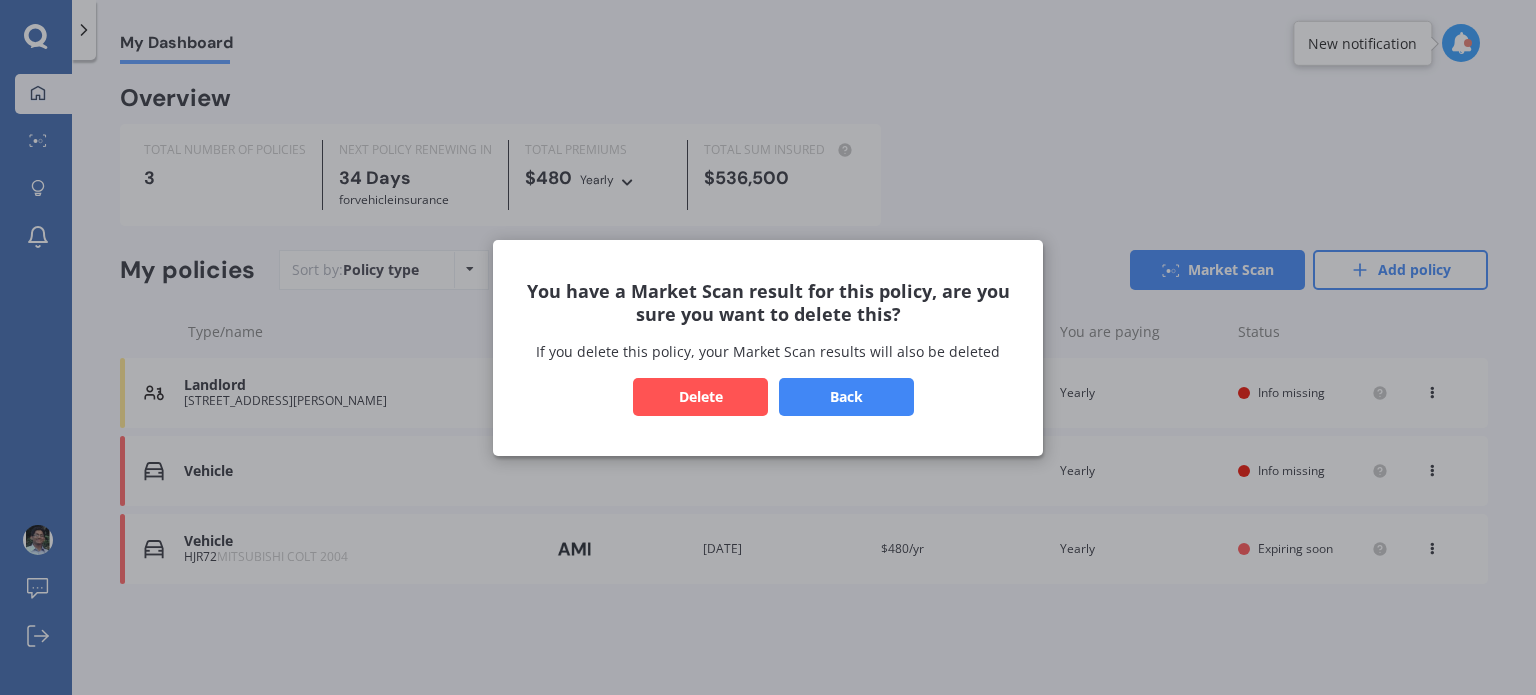click on "Delete" at bounding box center (700, 396) 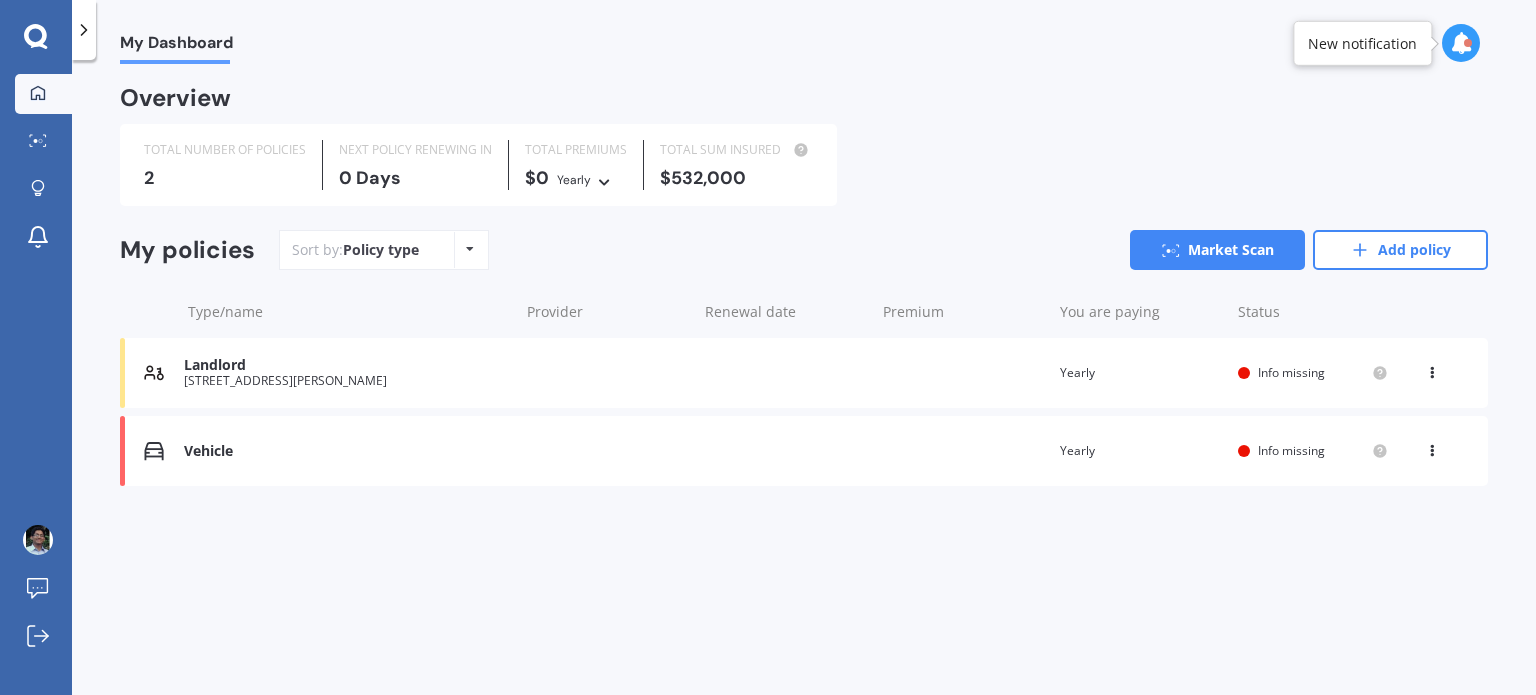 click at bounding box center [1432, 447] 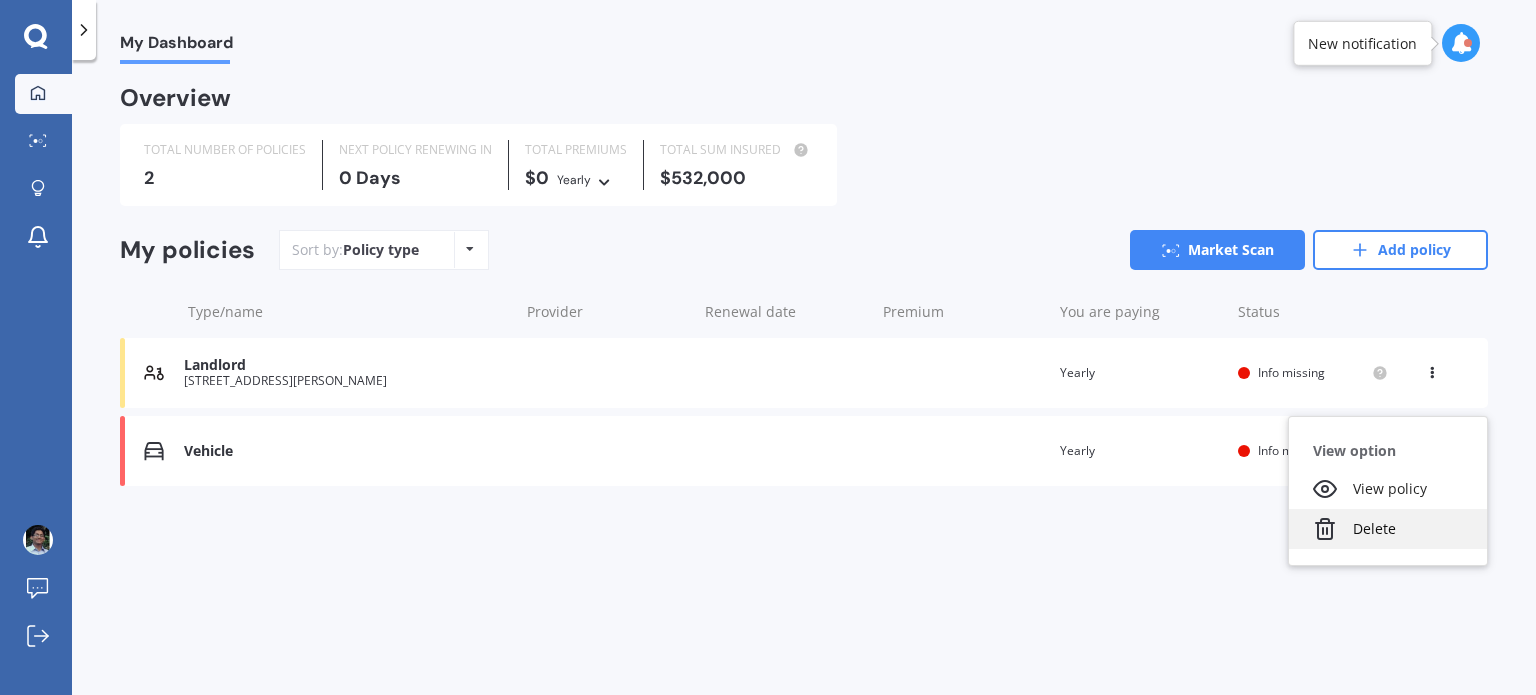click on "Delete" at bounding box center [1388, 529] 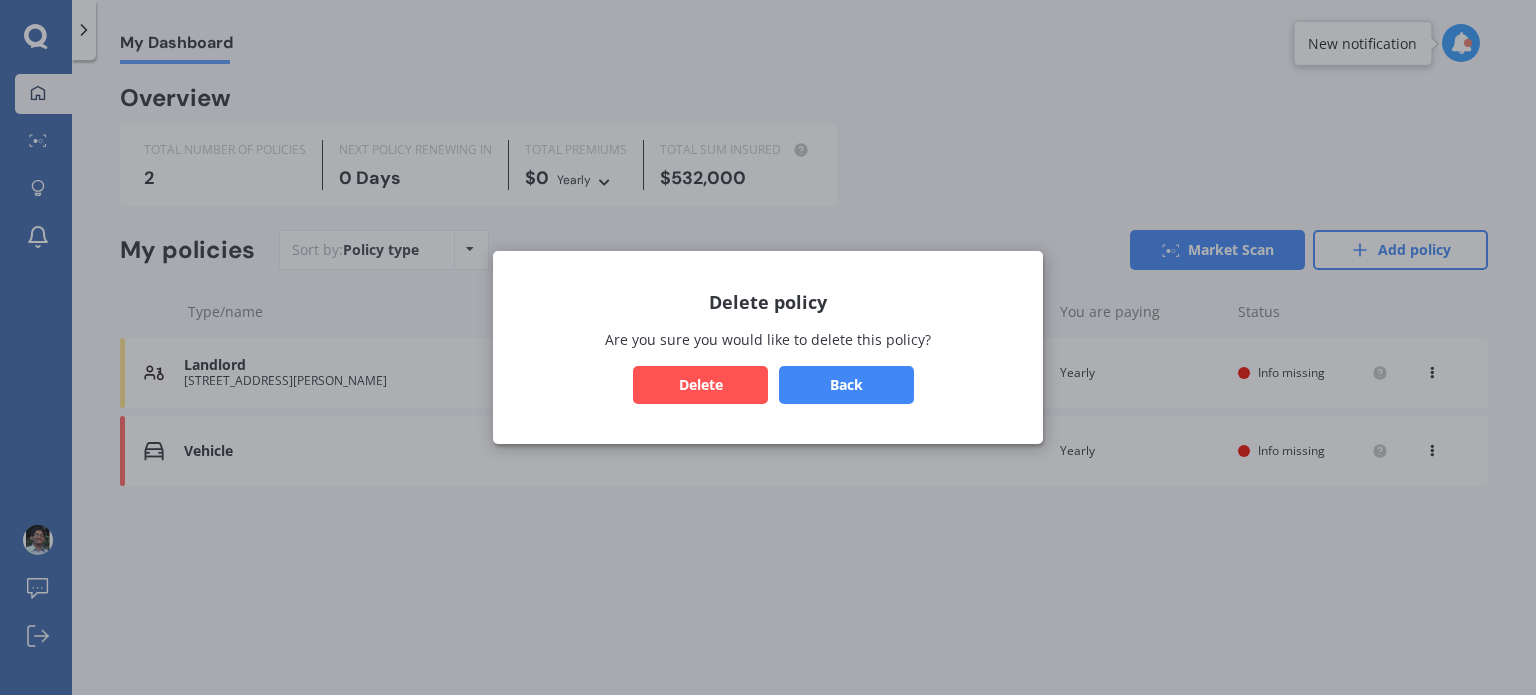 click on "Delete" at bounding box center (700, 385) 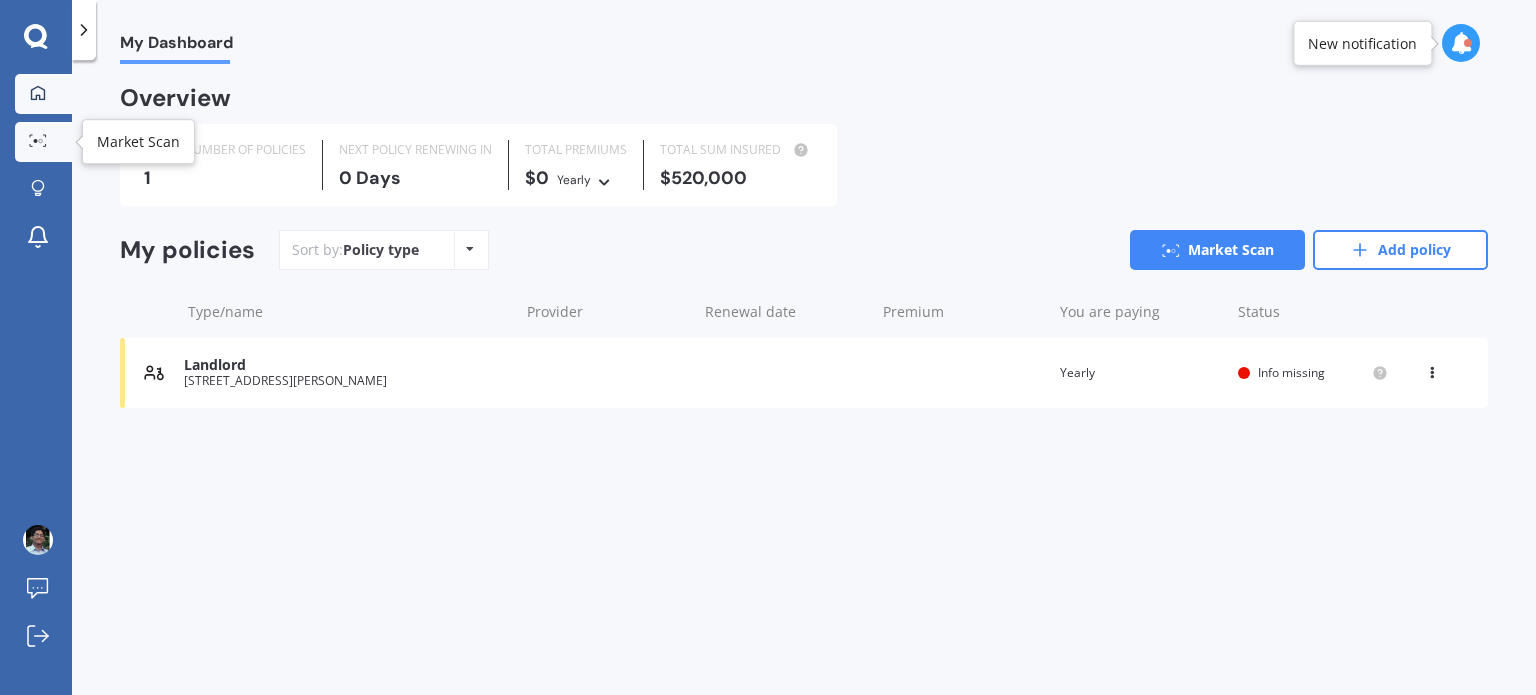 click on "Market Scan" at bounding box center (43, 142) 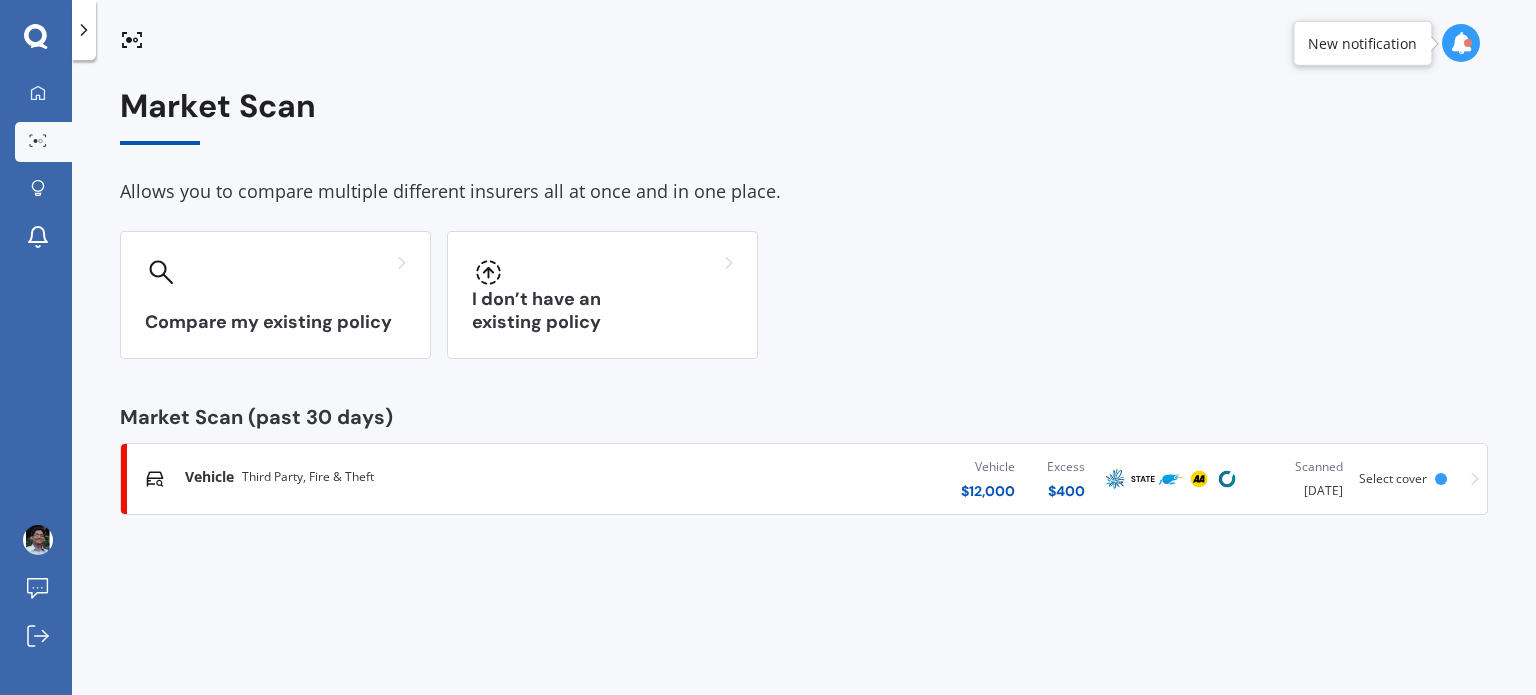 click on "Vehicle Third Party, Fire & Theft" at bounding box center (404, 477) 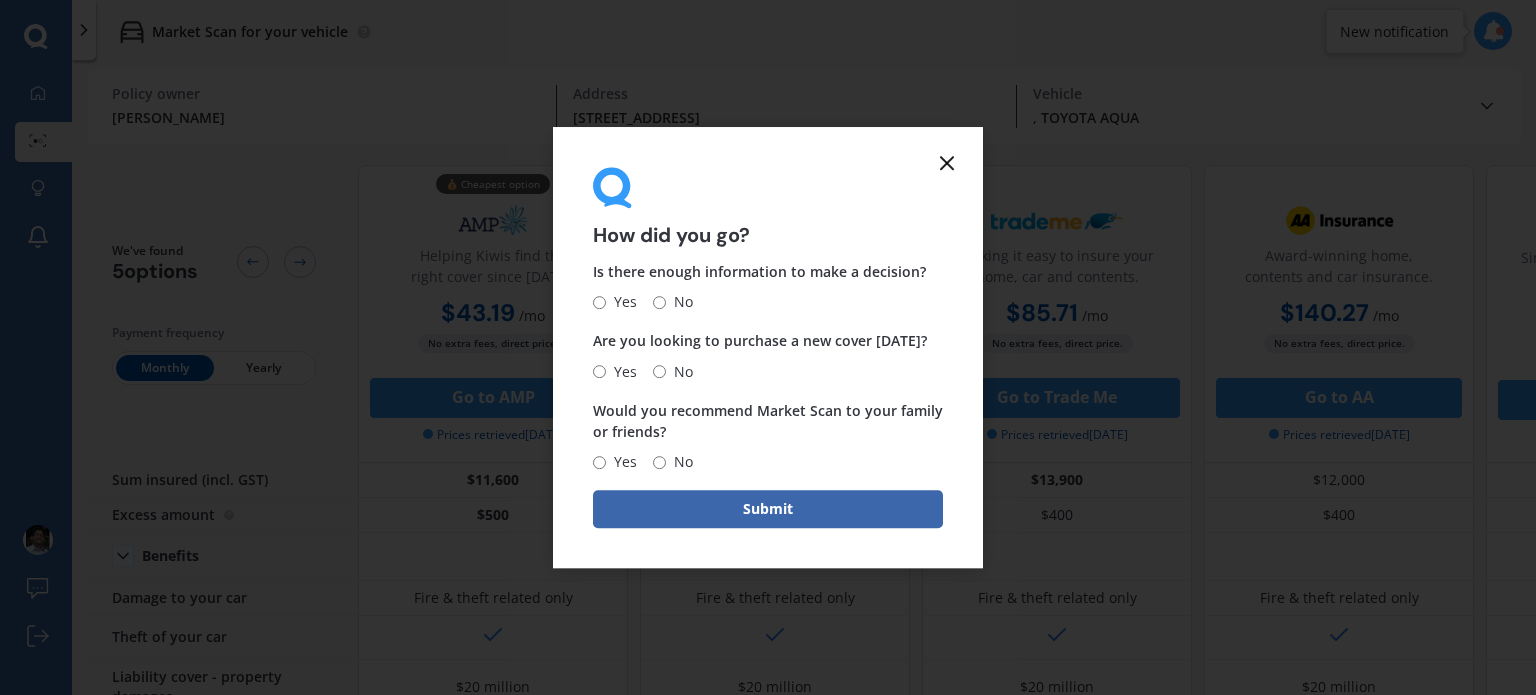 click 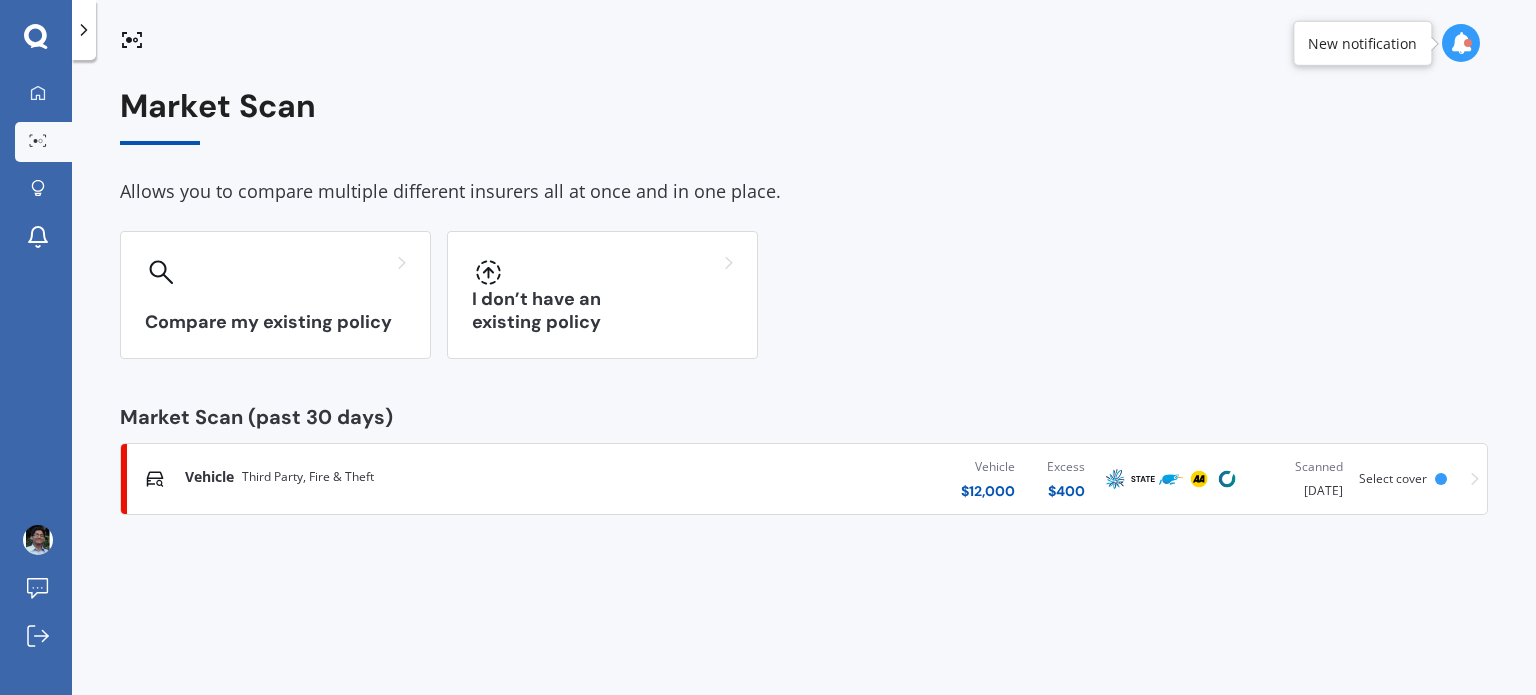 click 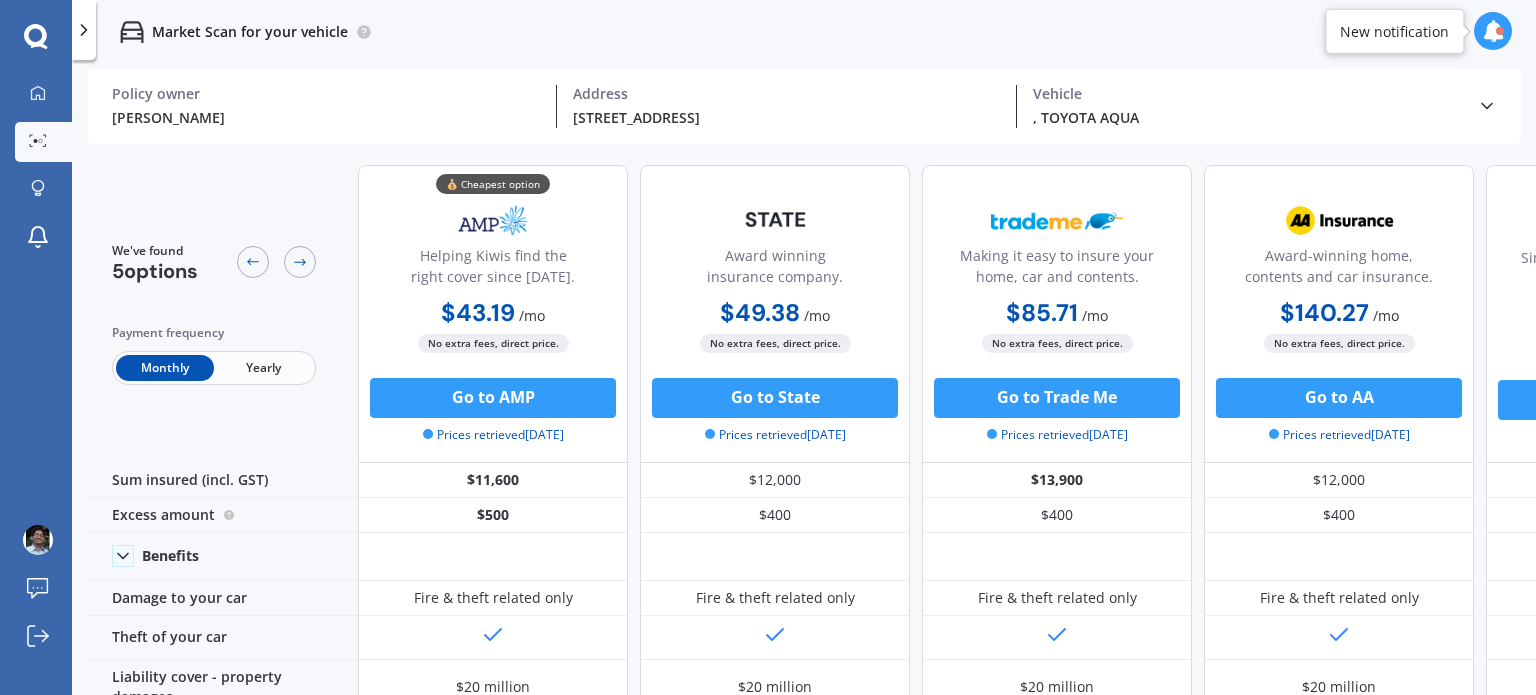 click on ", TOYOTA AQUA" at bounding box center (1247, 117) 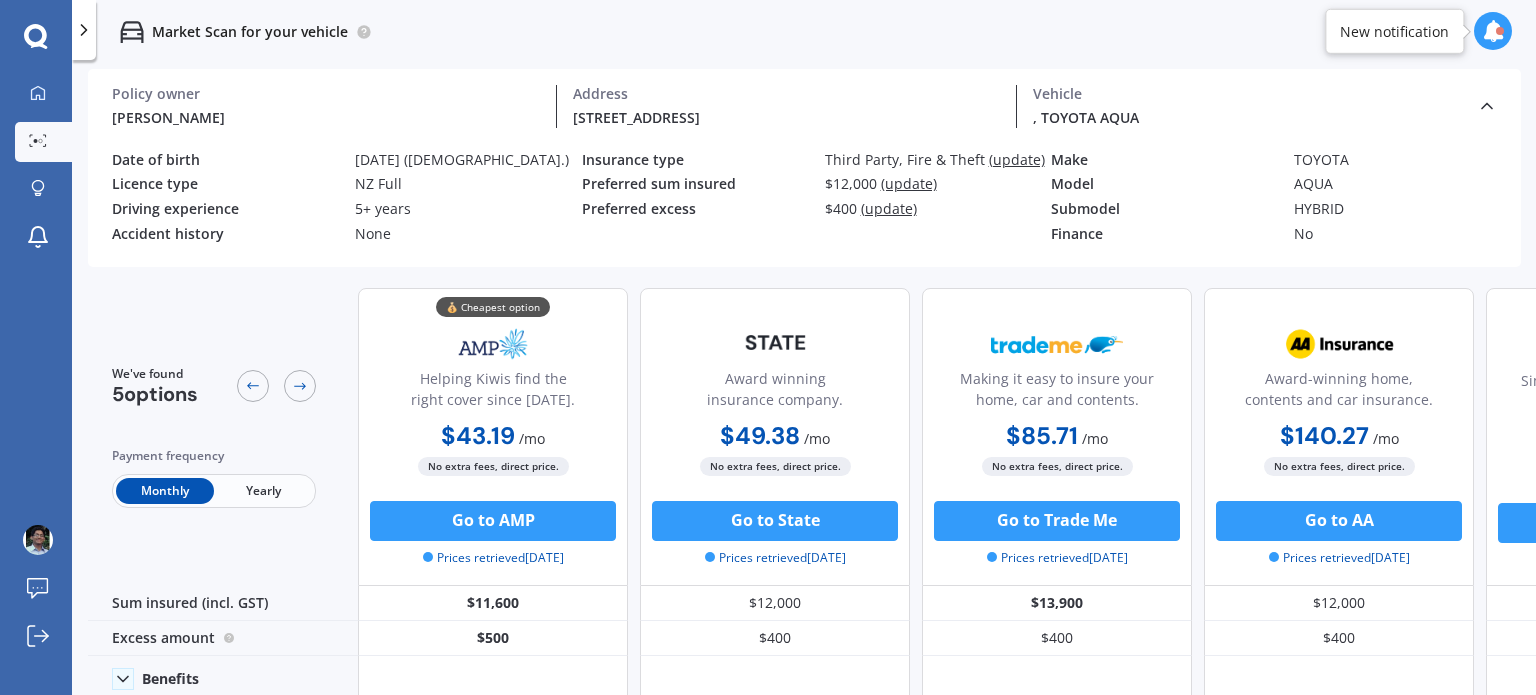 click on "(update)" at bounding box center (909, 183) 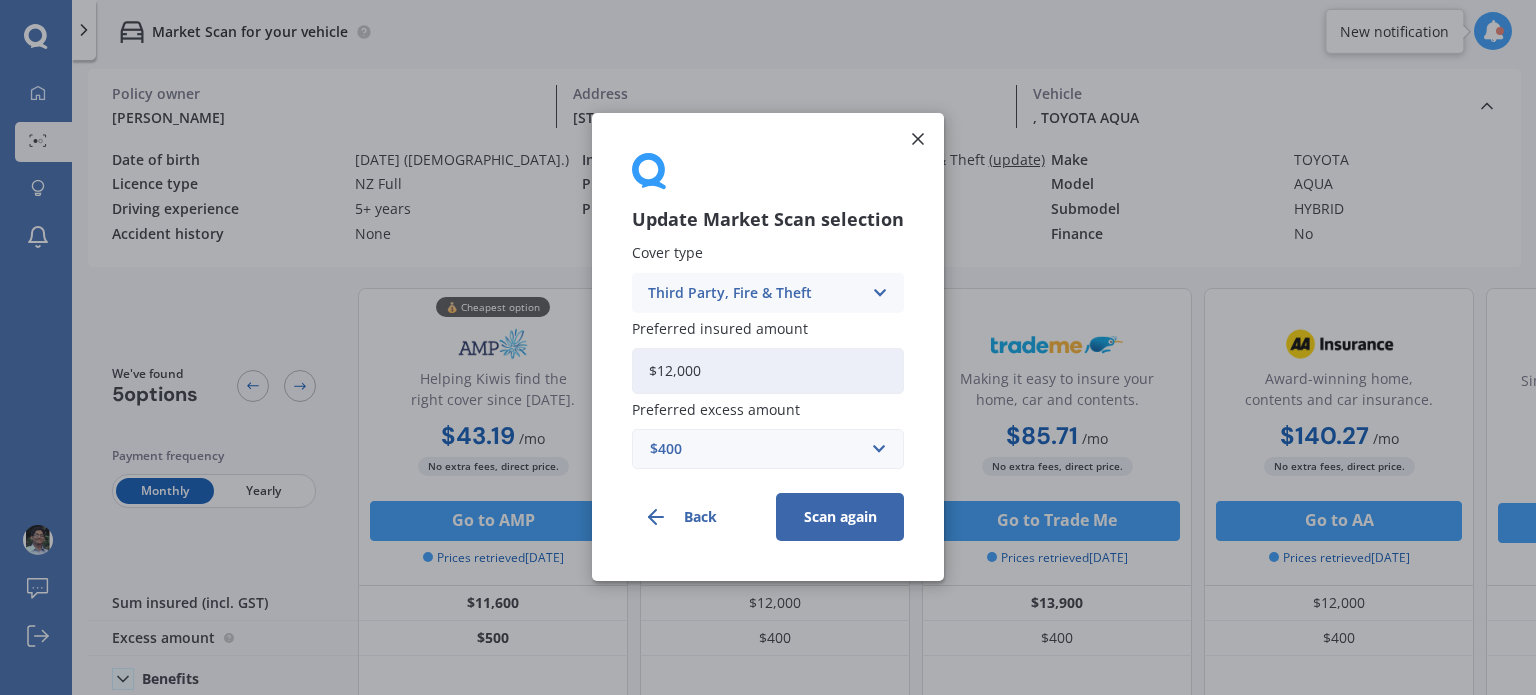 click on "$12,000" at bounding box center [768, 371] 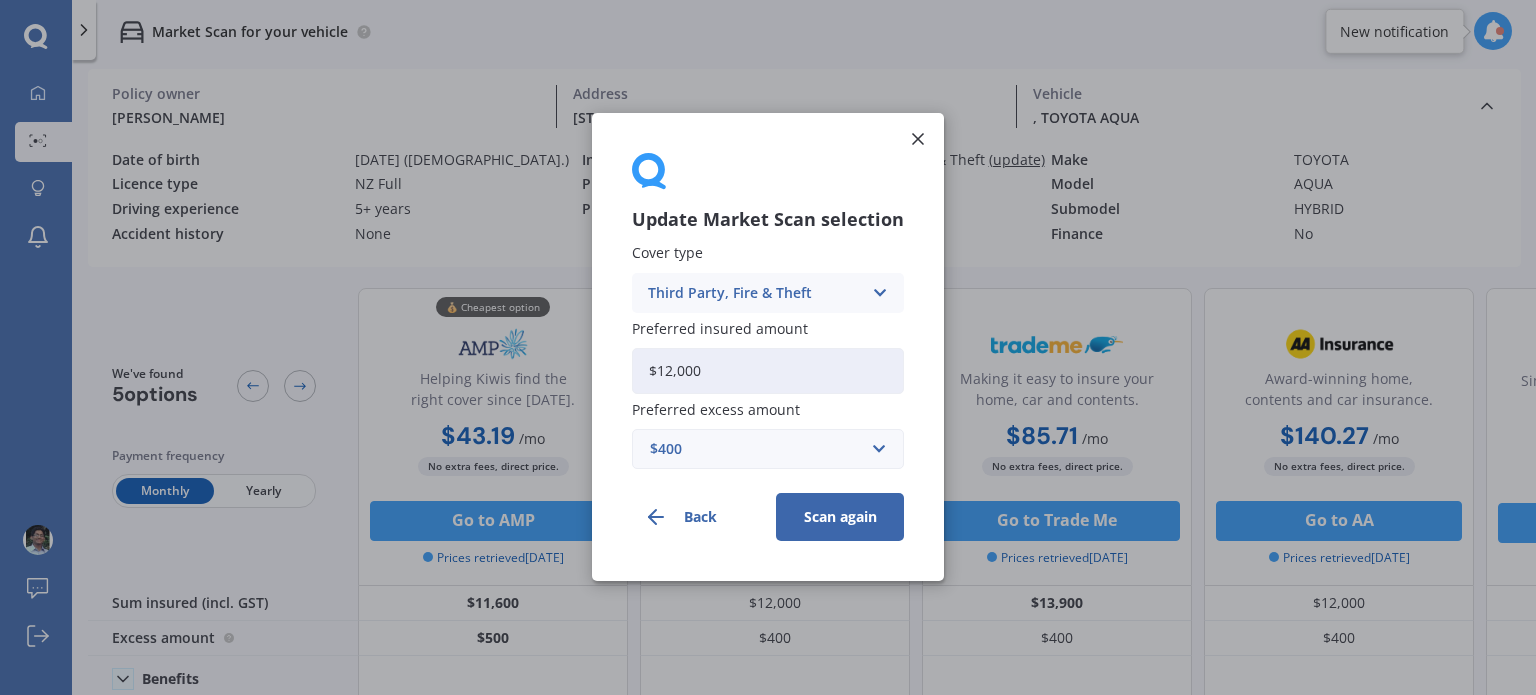 click on "Update Market Scan selection Cover type Third Party, Fire & Theft Comprehensive Third Party, Fire & Theft Third Party Preferred insured amount $12,000 Preferred excess amount $400 $100 $400 $500 $750 $1,000 $1,500 $2,000 Back Scan again" at bounding box center [768, 347] 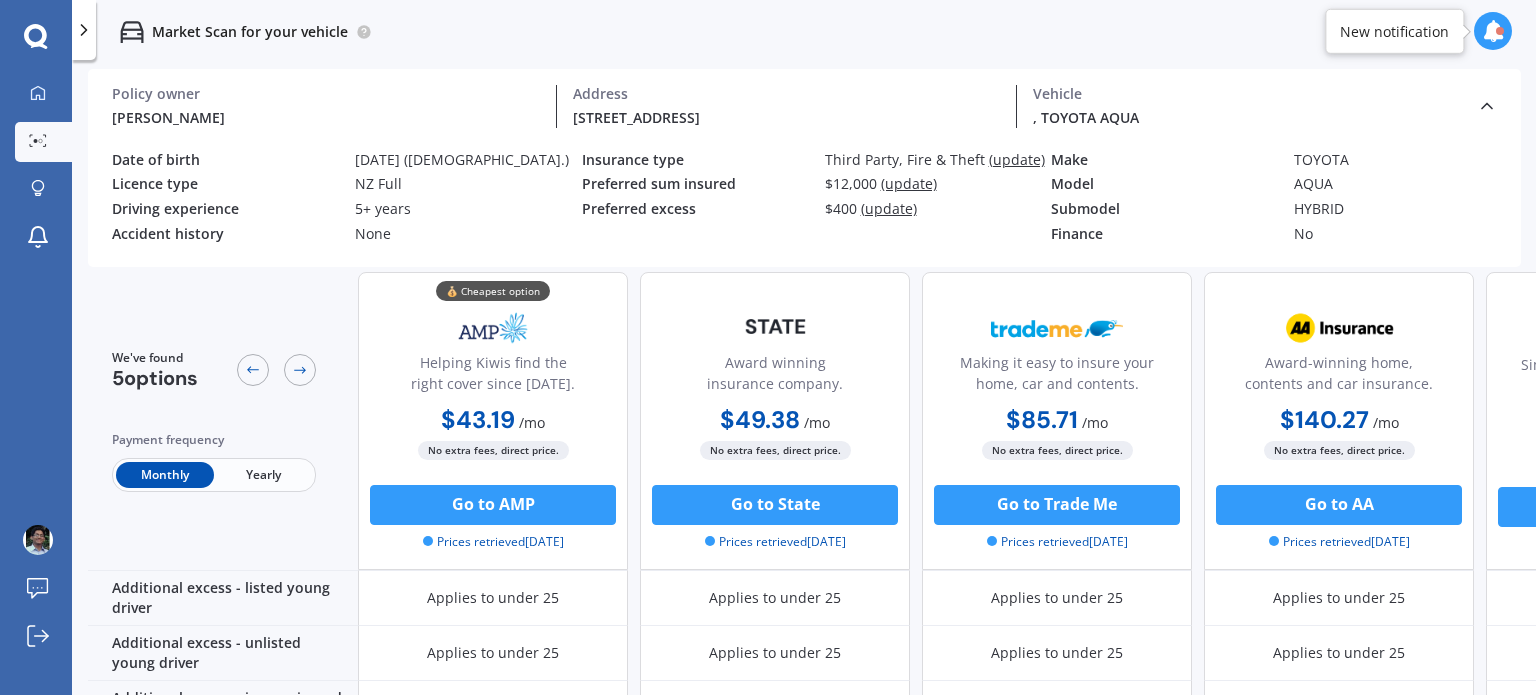 scroll, scrollTop: 920, scrollLeft: 0, axis: vertical 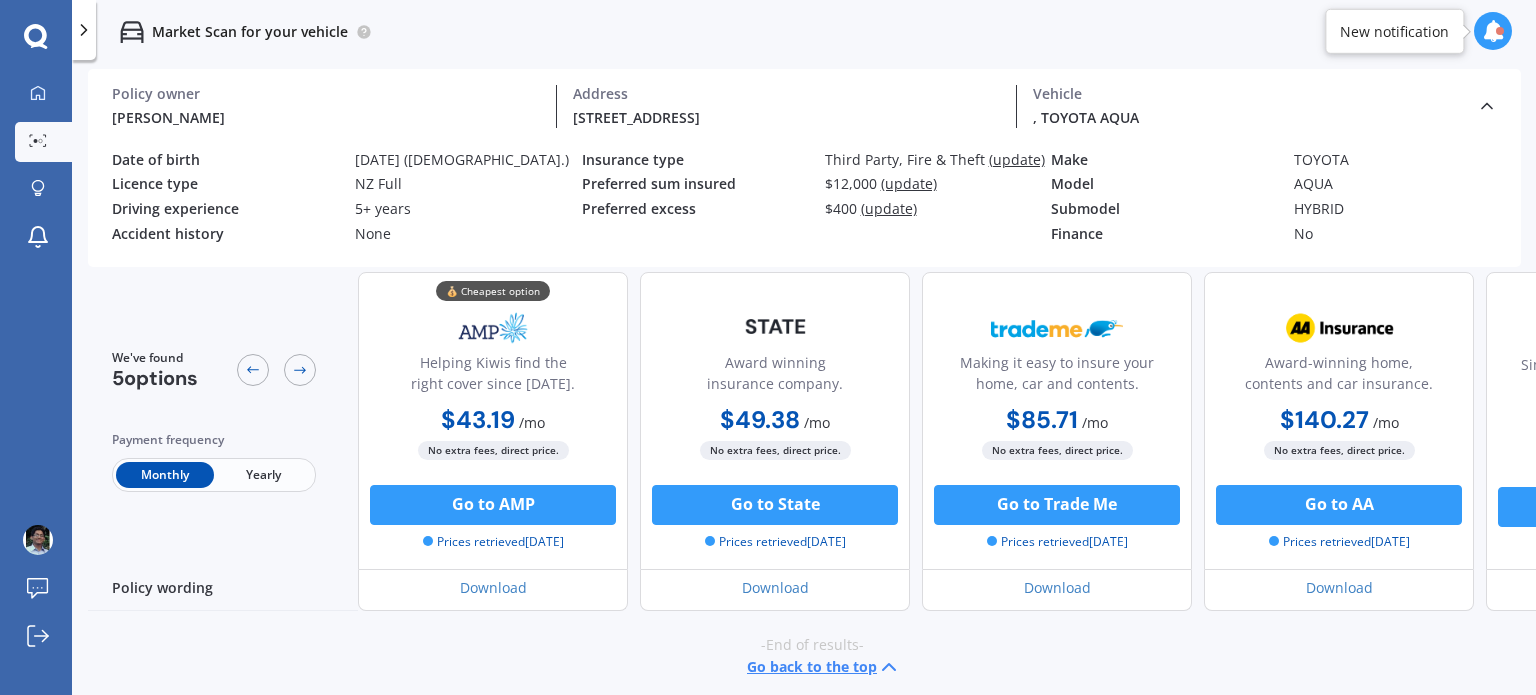 click at bounding box center [84, 30] 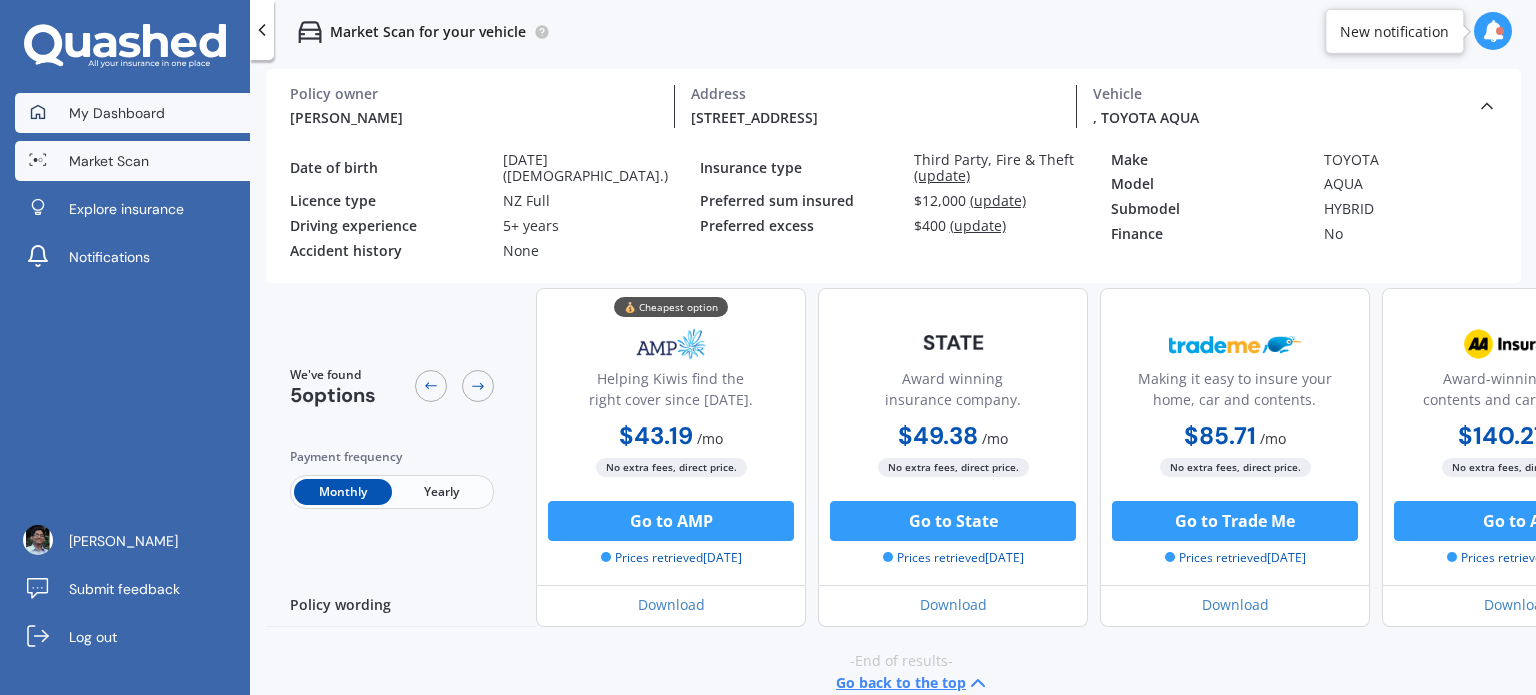 click on "My Dashboard" at bounding box center (132, 113) 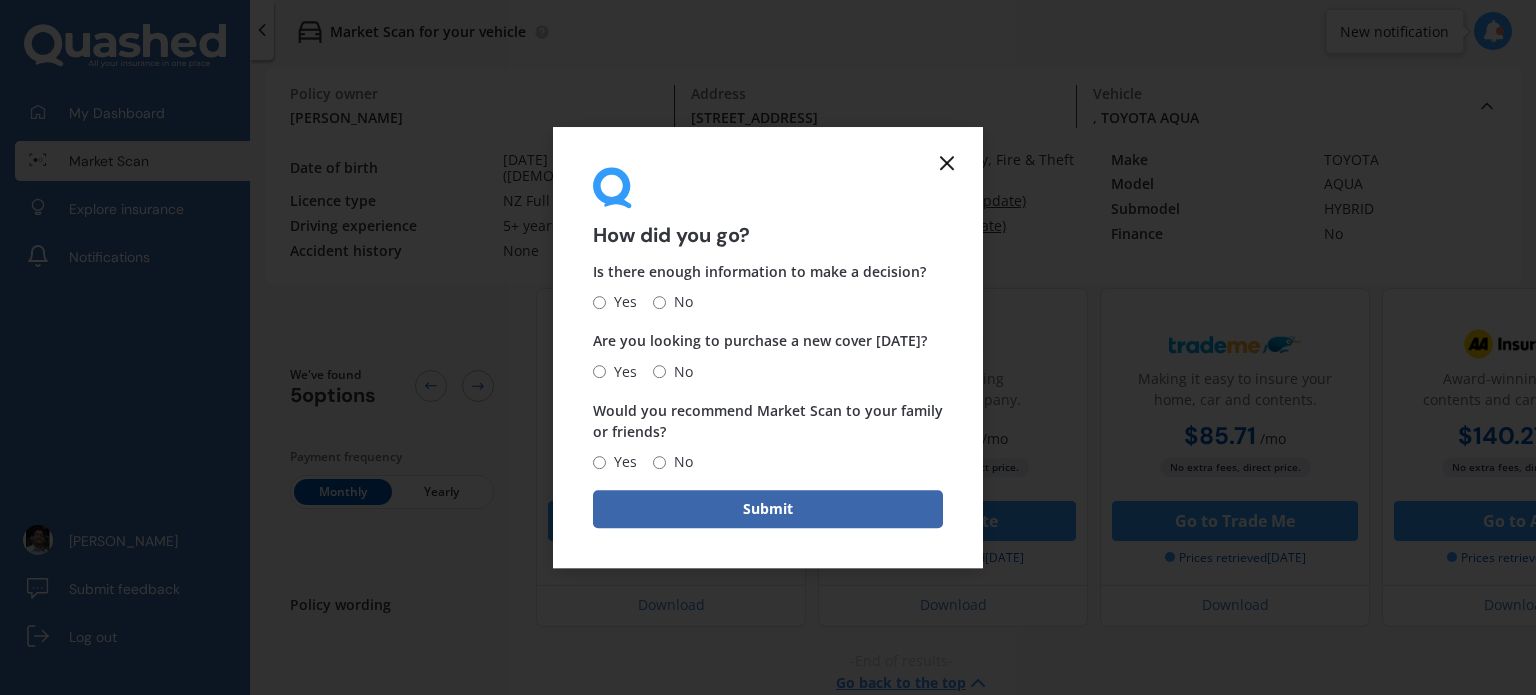 click 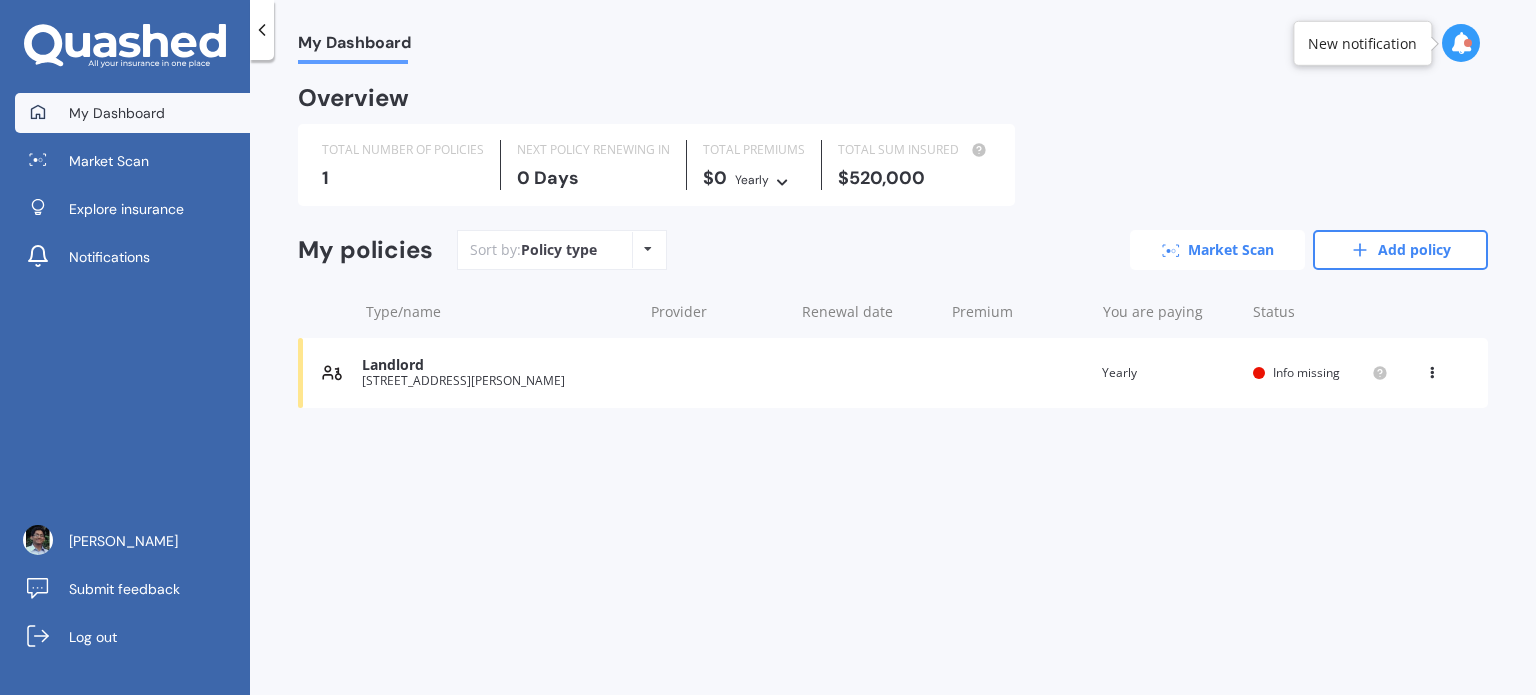 click on "Market Scan" at bounding box center [1217, 250] 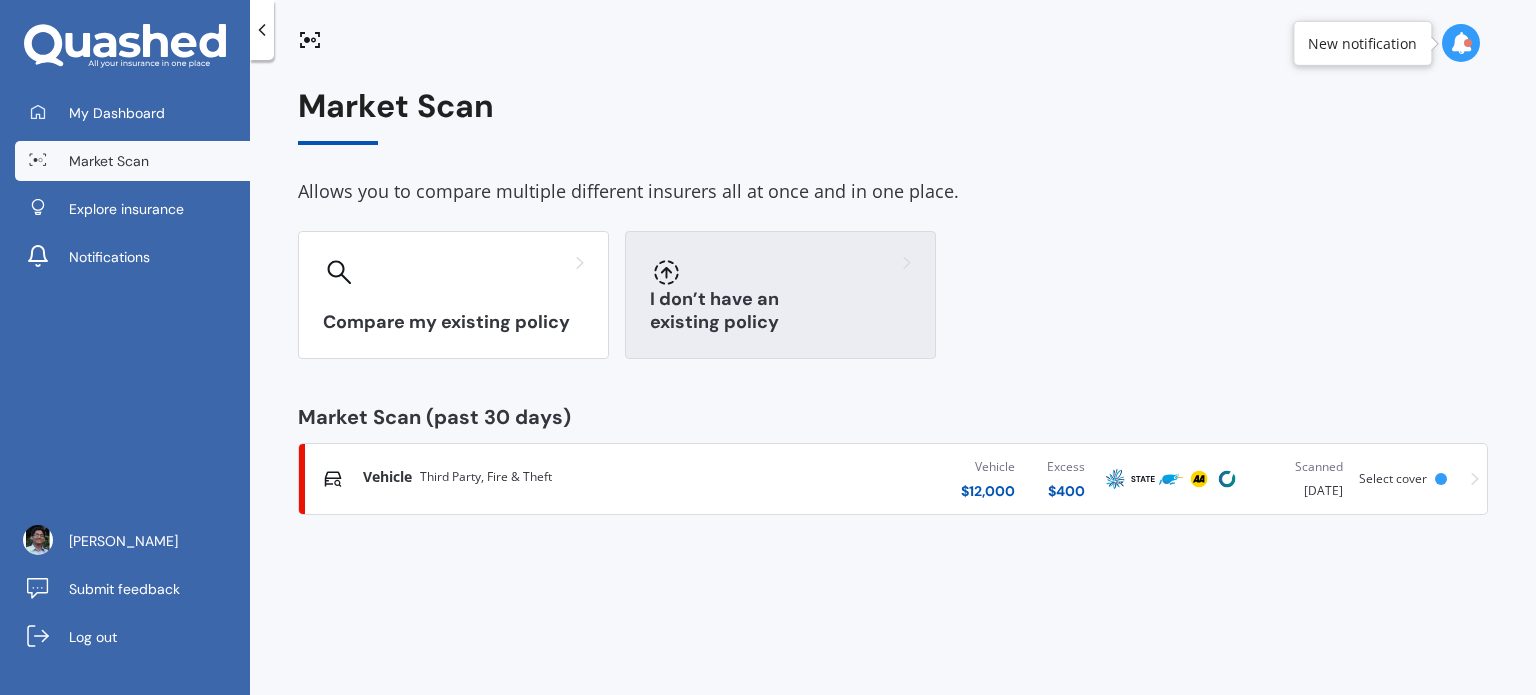 click on "I don’t have an existing policy" at bounding box center (780, 295) 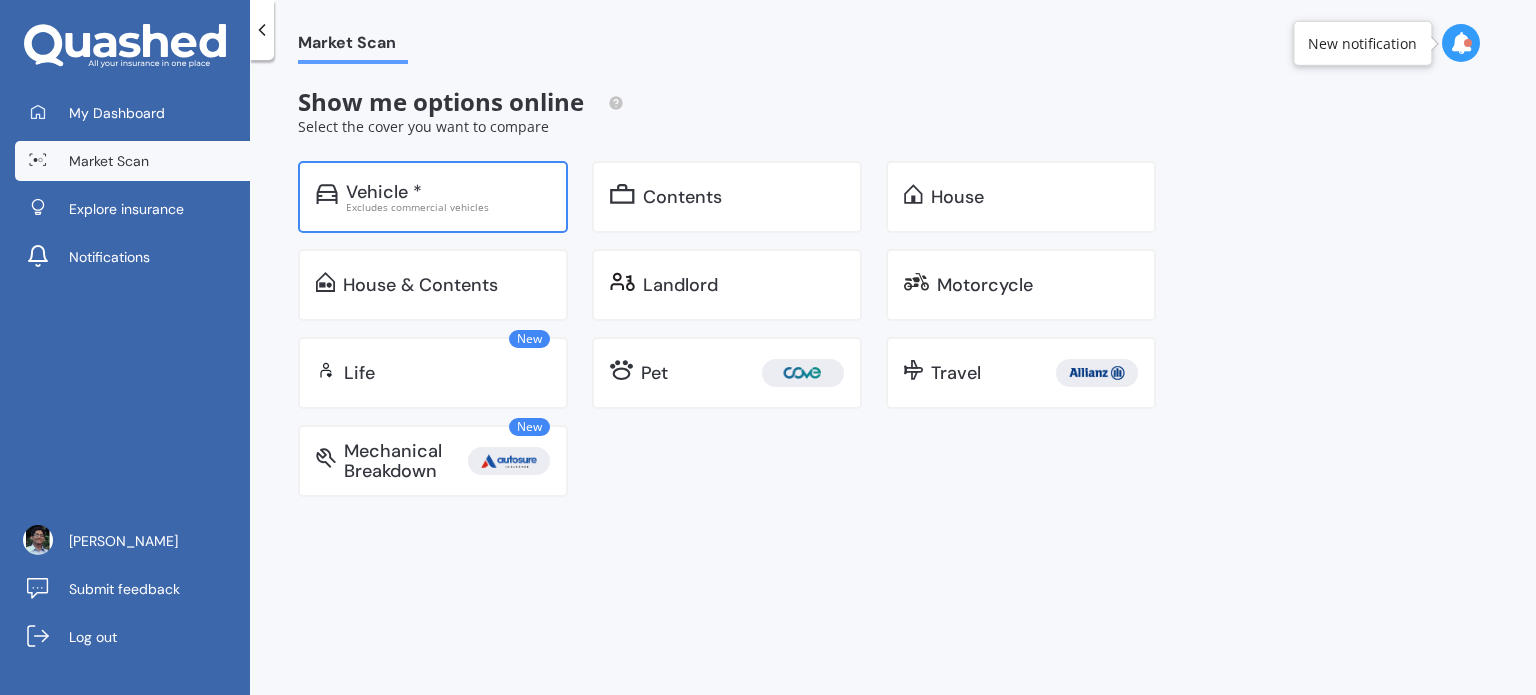 click on "Vehicle *" at bounding box center [448, 192] 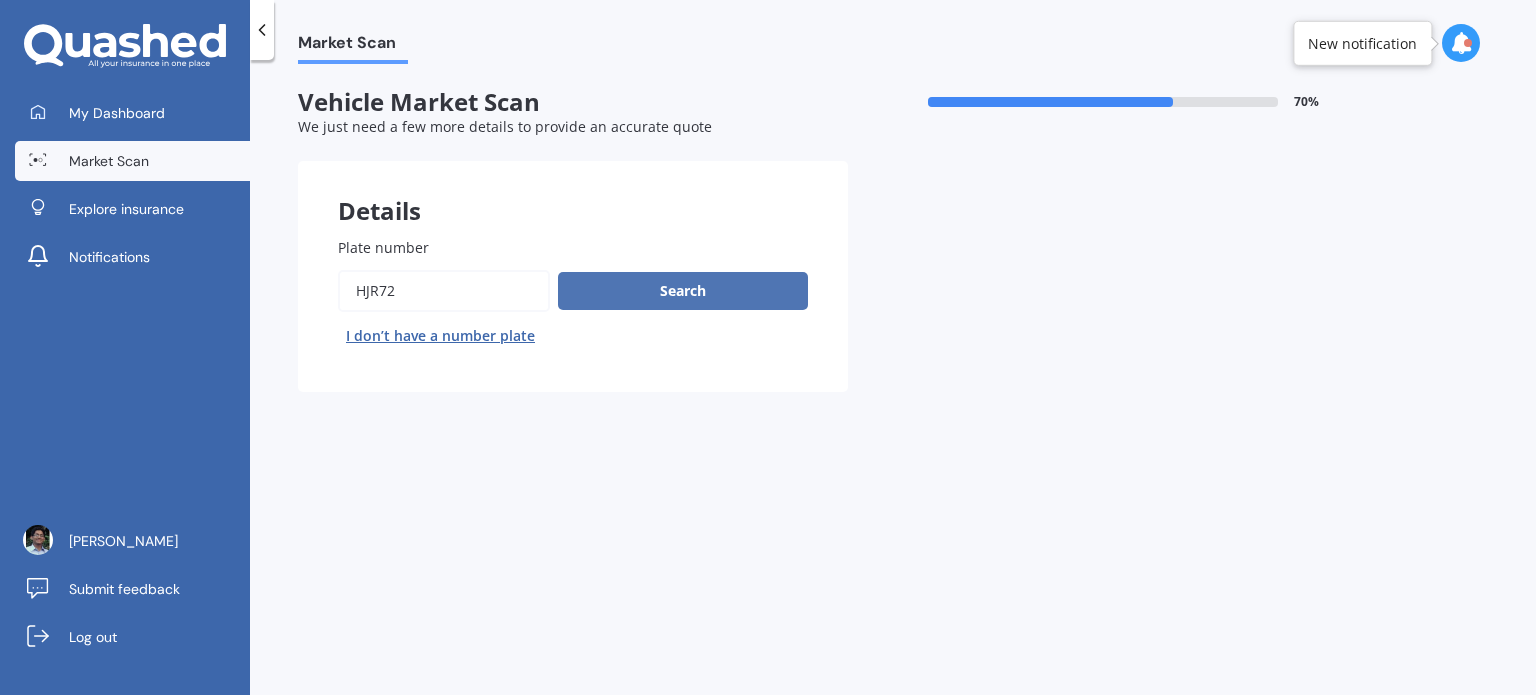 click on "Search" at bounding box center [683, 291] 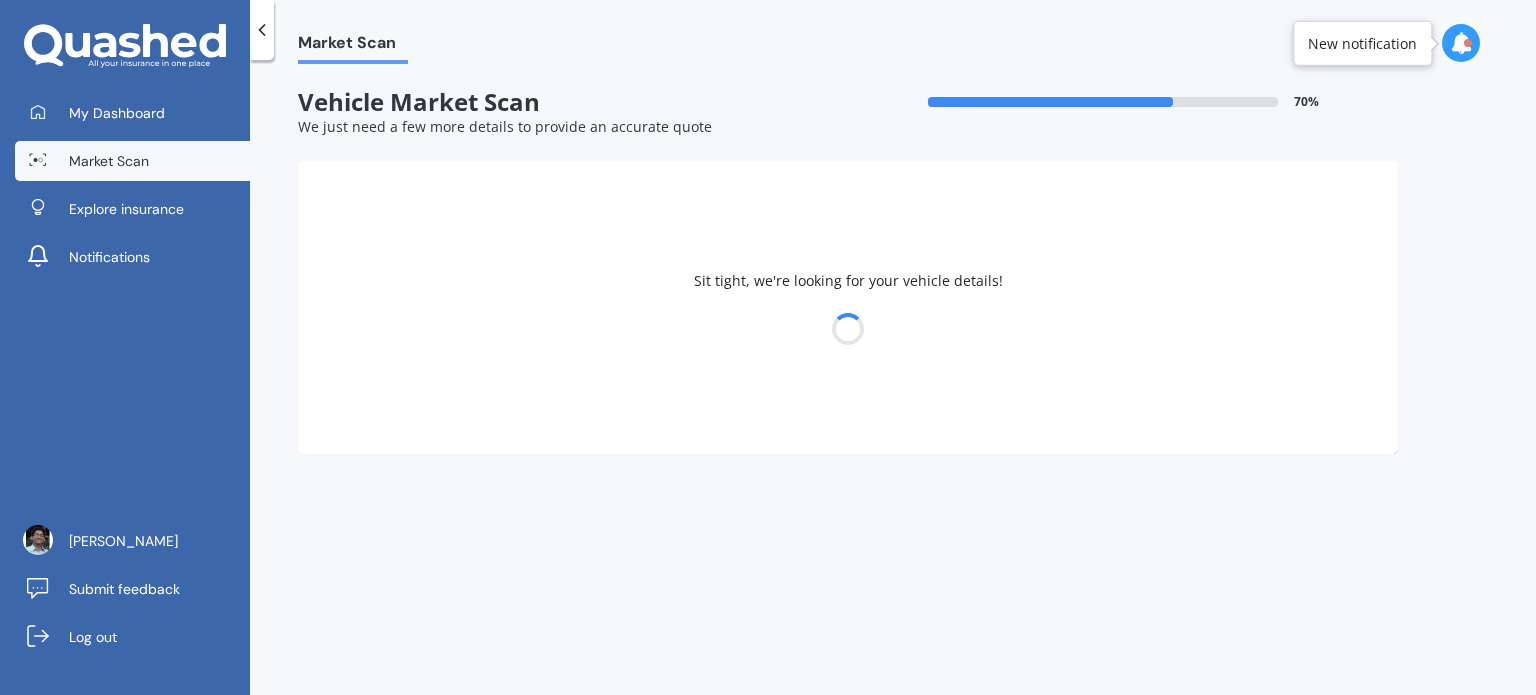 select on "MITSUBISHI" 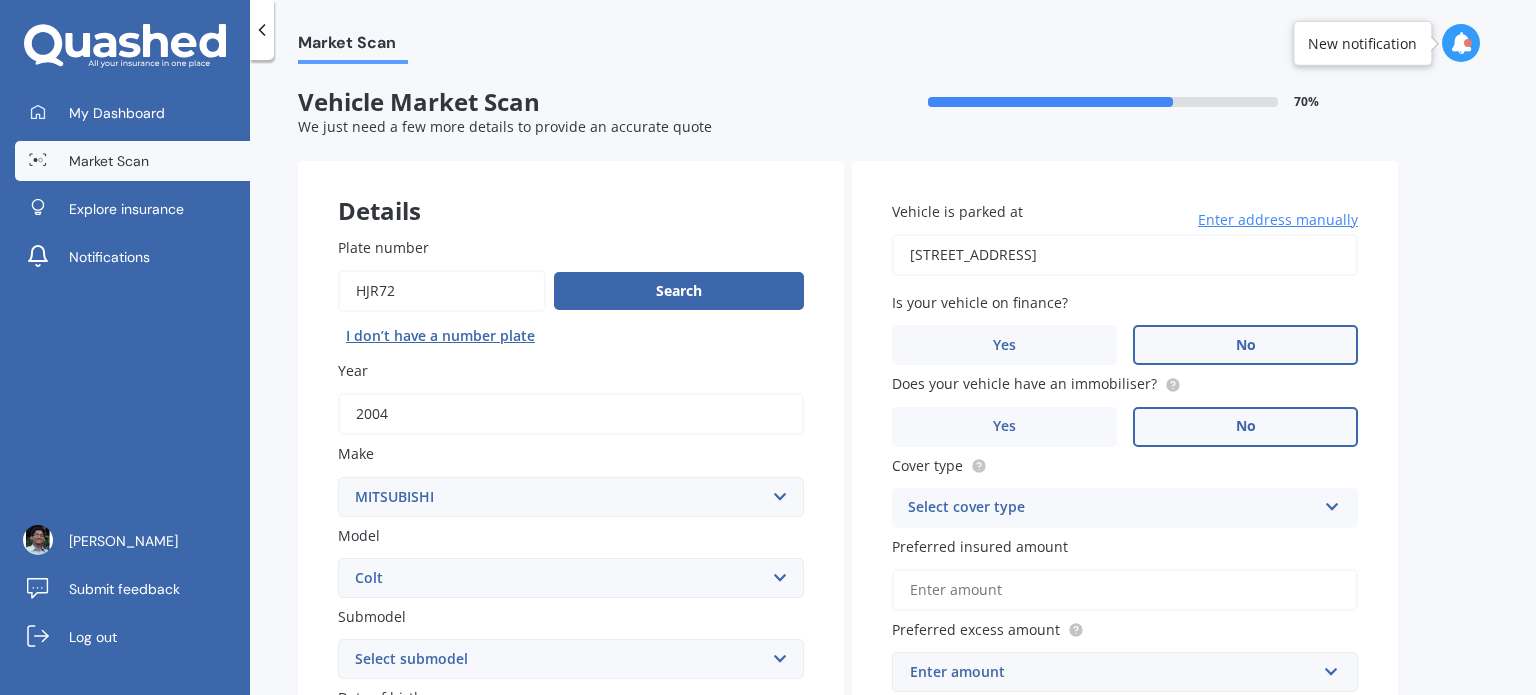 click on "[STREET_ADDRESS]" at bounding box center [1125, 255] 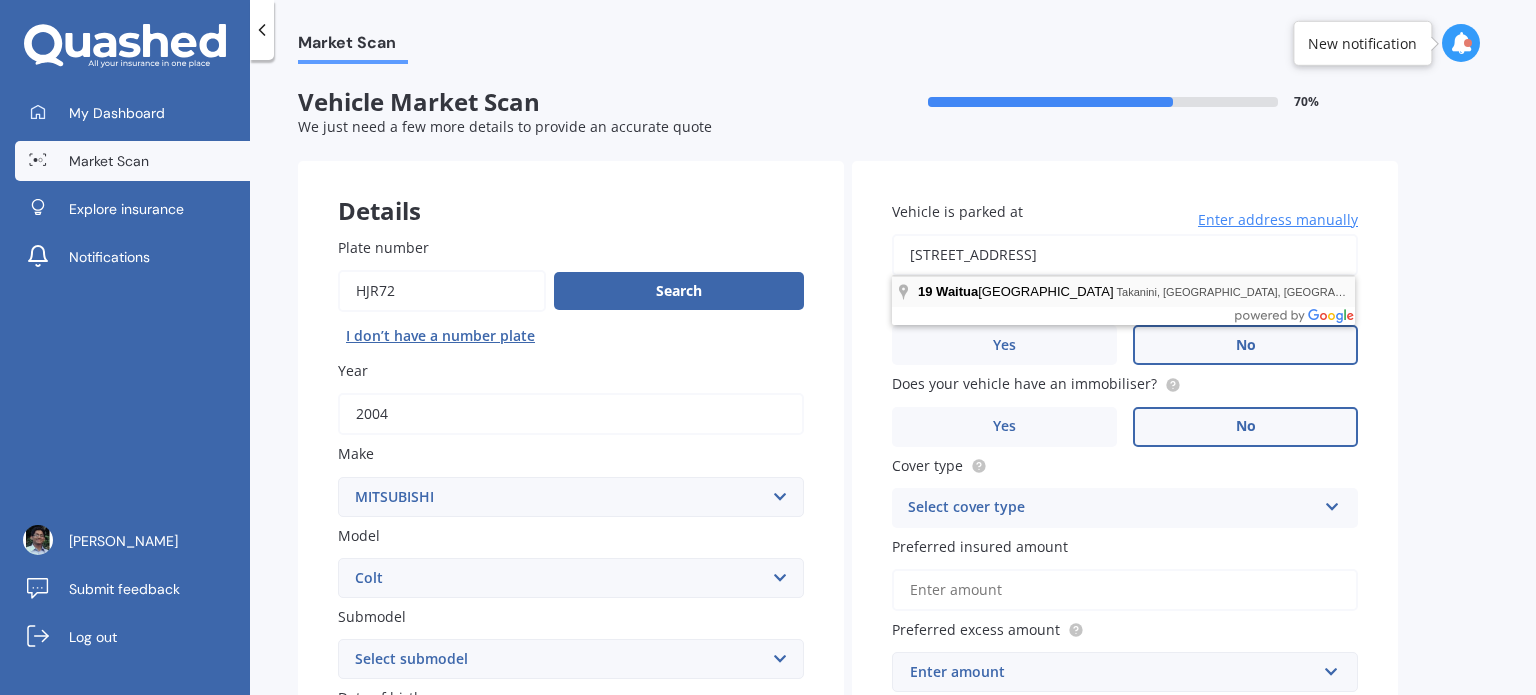 type on "[STREET_ADDRESS]" 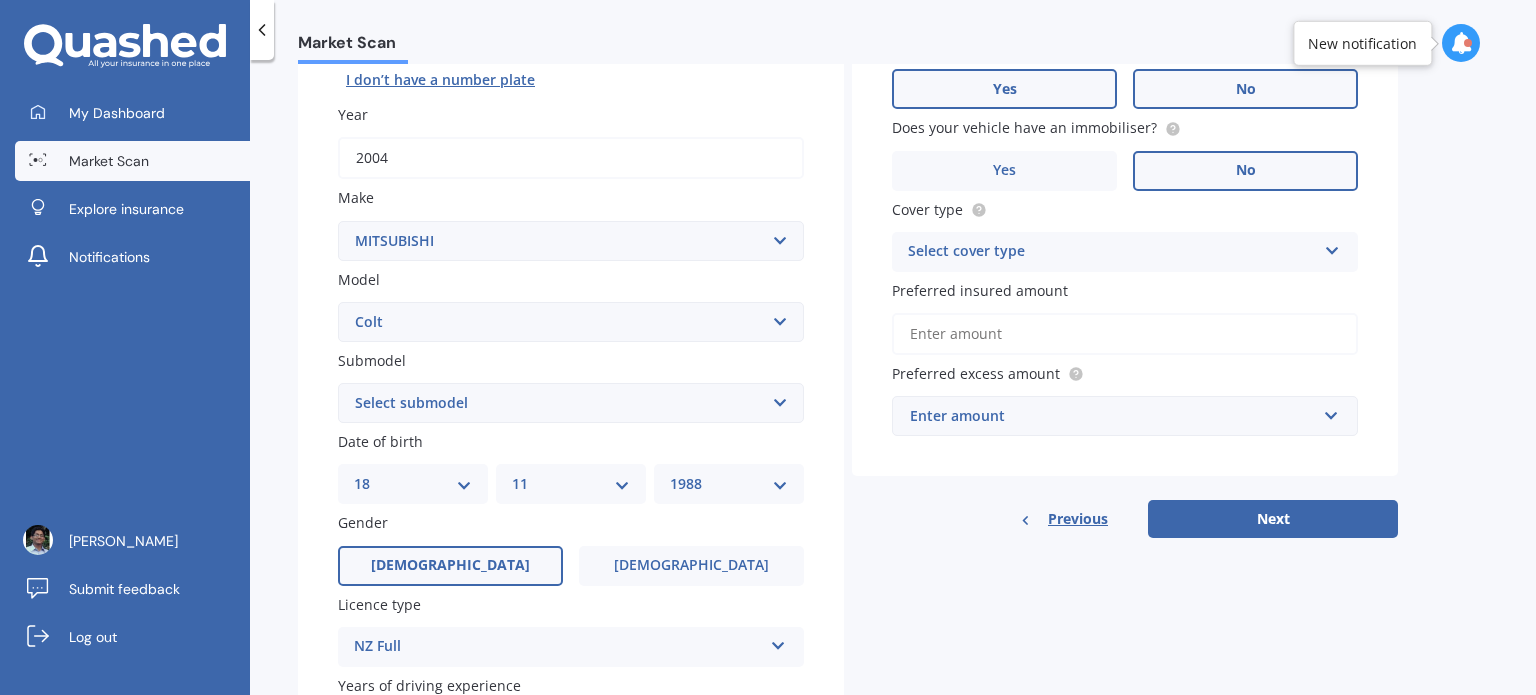 scroll, scrollTop: 258, scrollLeft: 0, axis: vertical 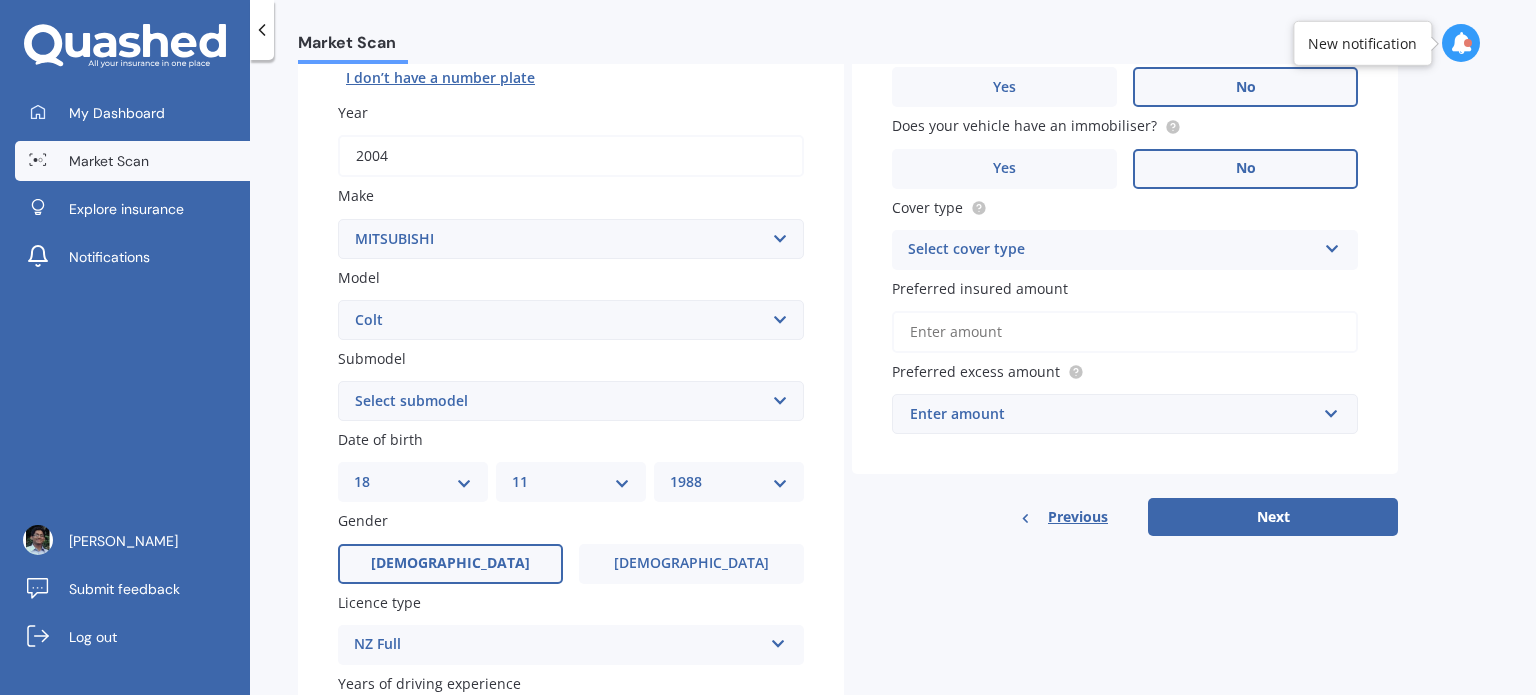 click on "Select cover type" at bounding box center (1112, 250) 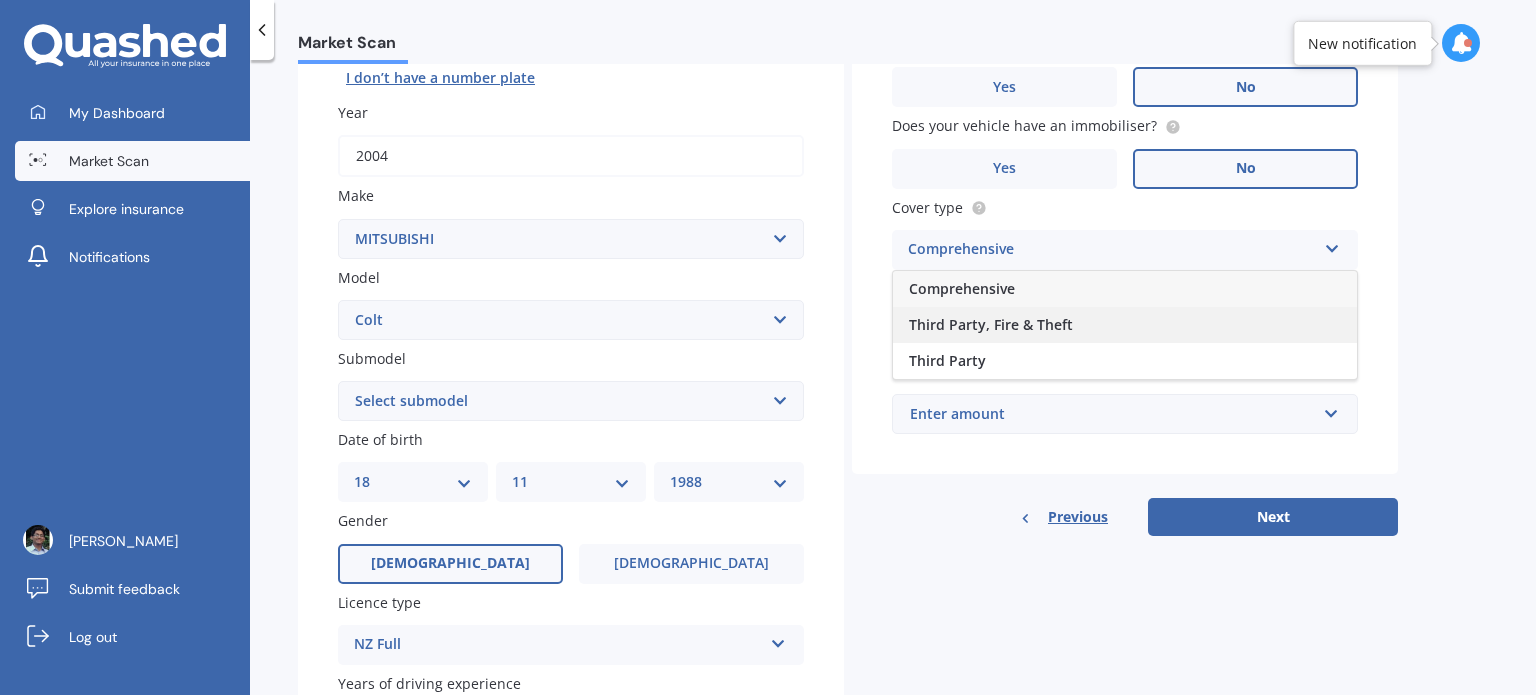 click on "Third Party, Fire & Theft" at bounding box center (991, 324) 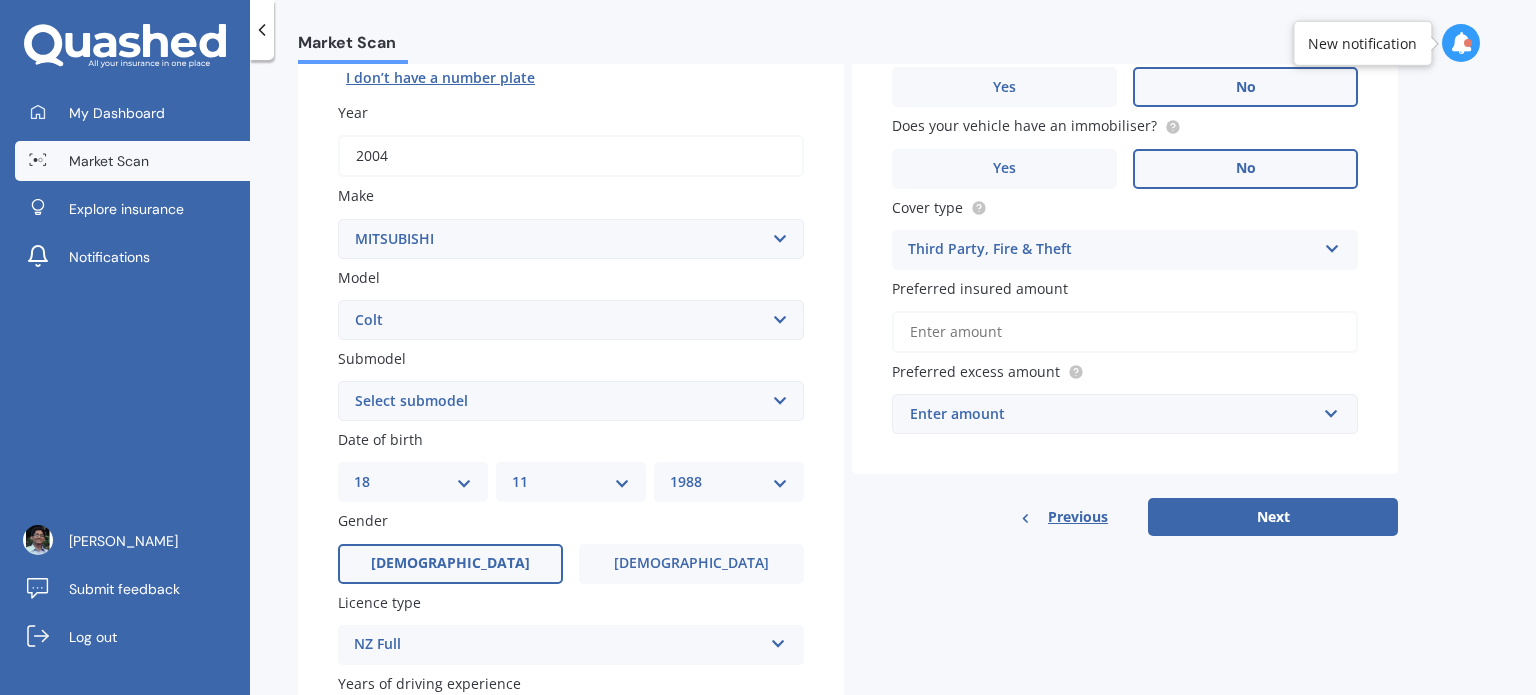 click on "Select submodel (All diesel) (All petrol) Hatchback Plus" at bounding box center (571, 401) 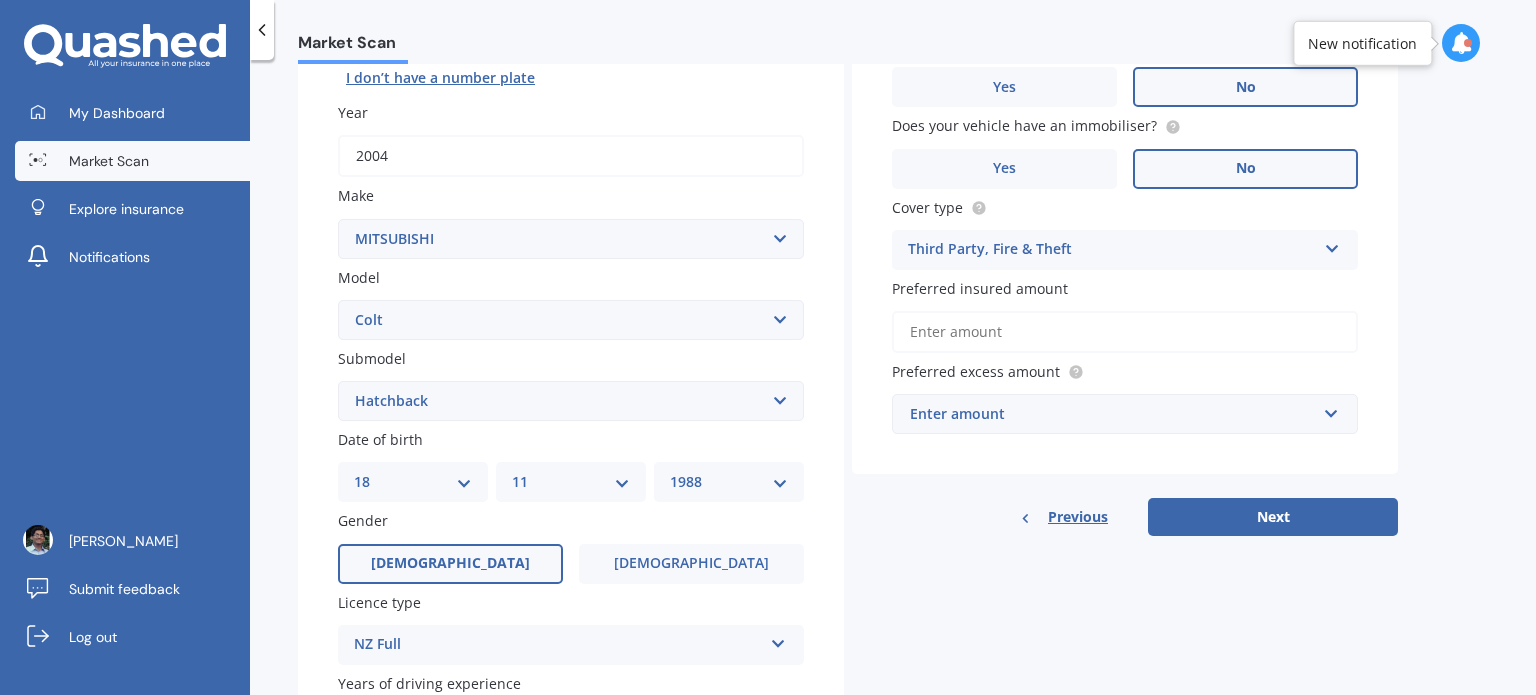 click on "Select submodel (All diesel) (All petrol) Hatchback Plus" at bounding box center [571, 401] 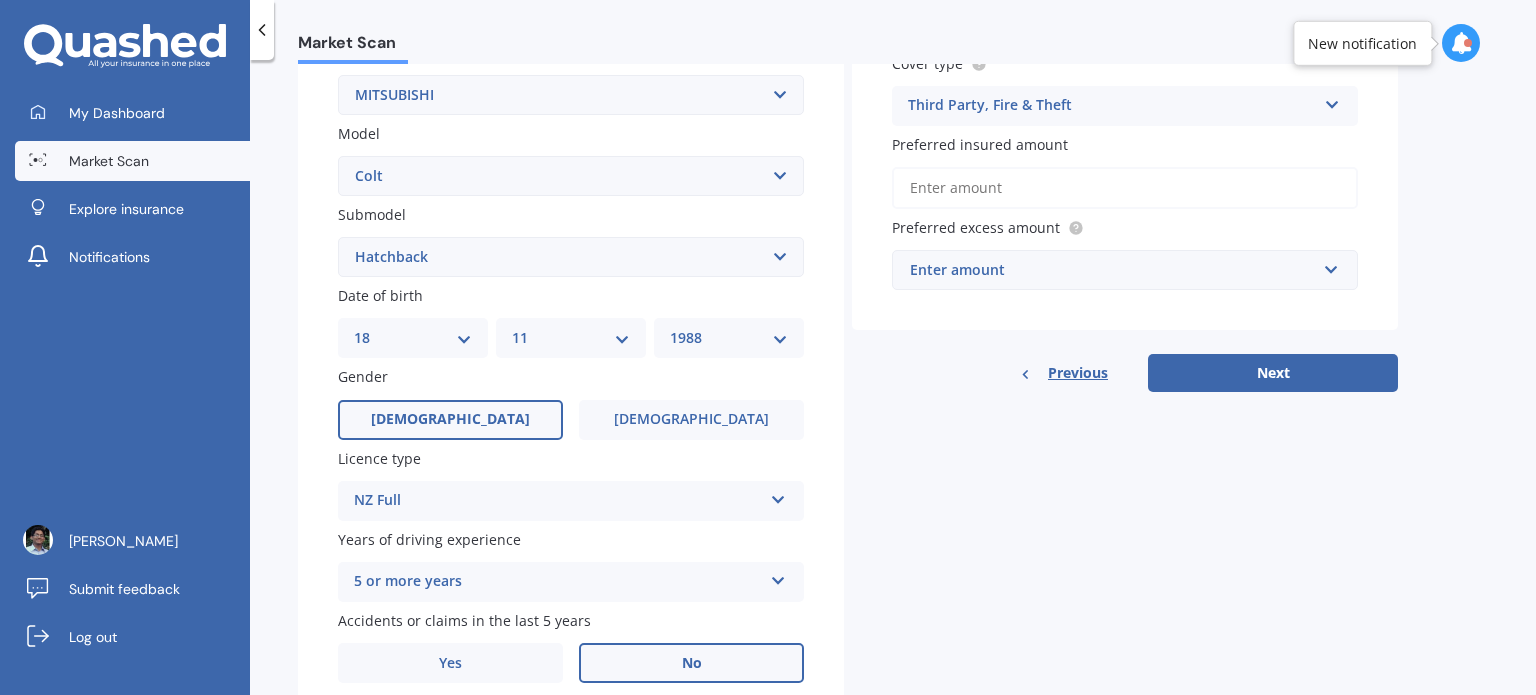 scroll, scrollTop: 422, scrollLeft: 0, axis: vertical 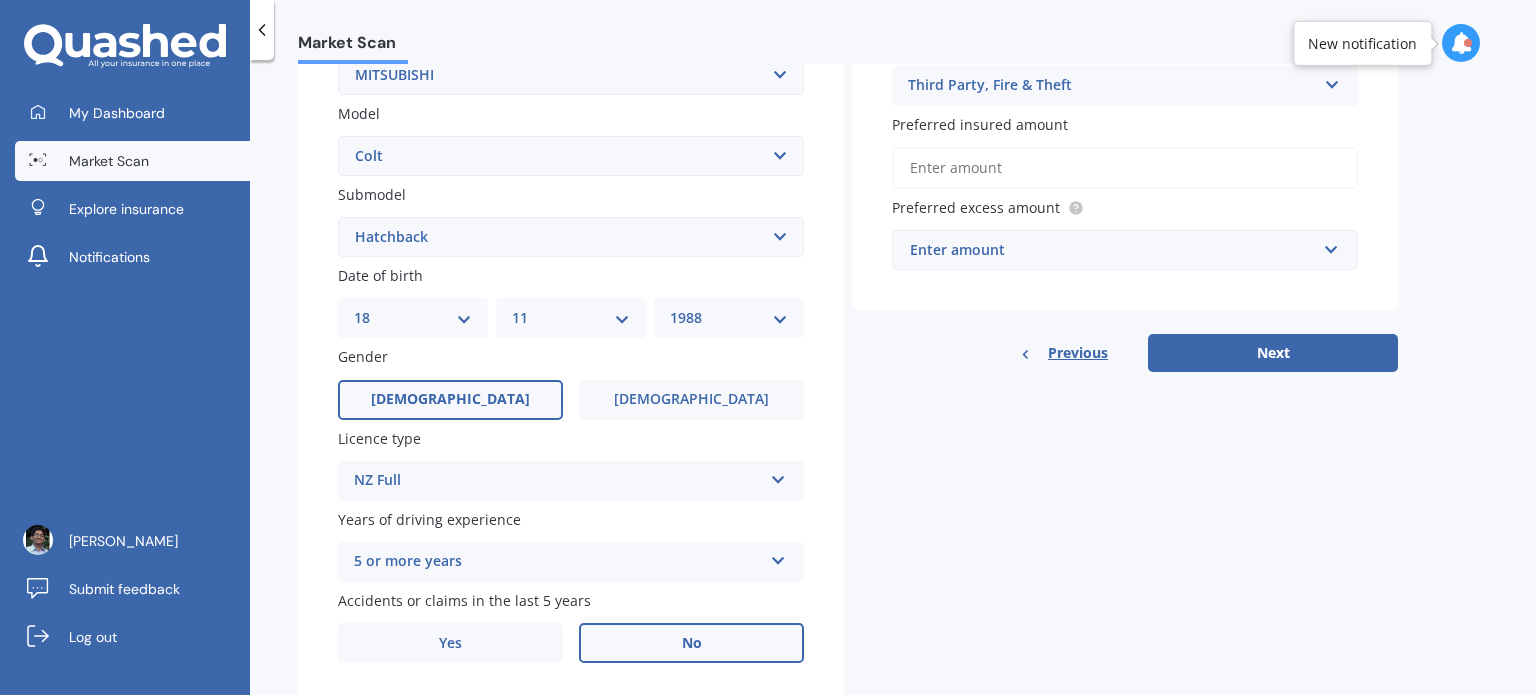 click on "Enter amount" at bounding box center (1113, 250) 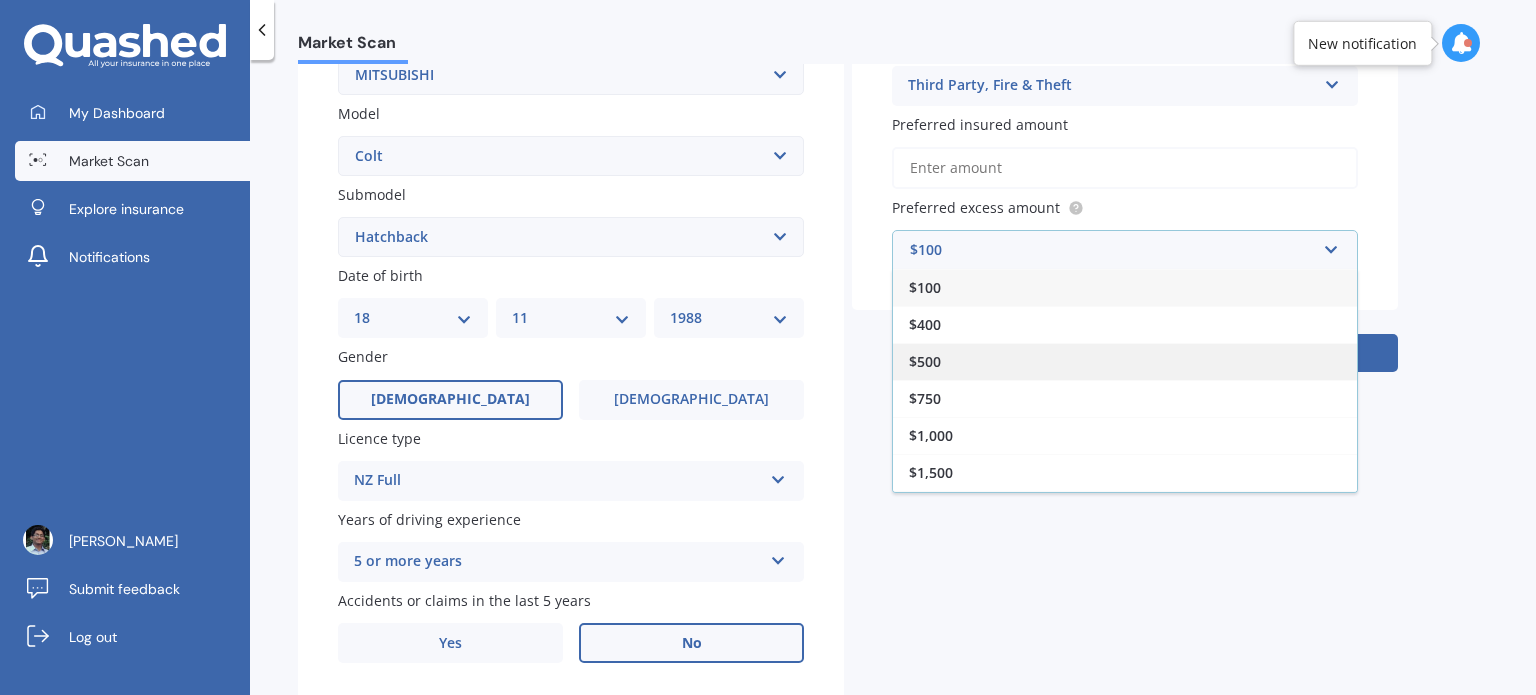 click on "$500" at bounding box center (1125, 361) 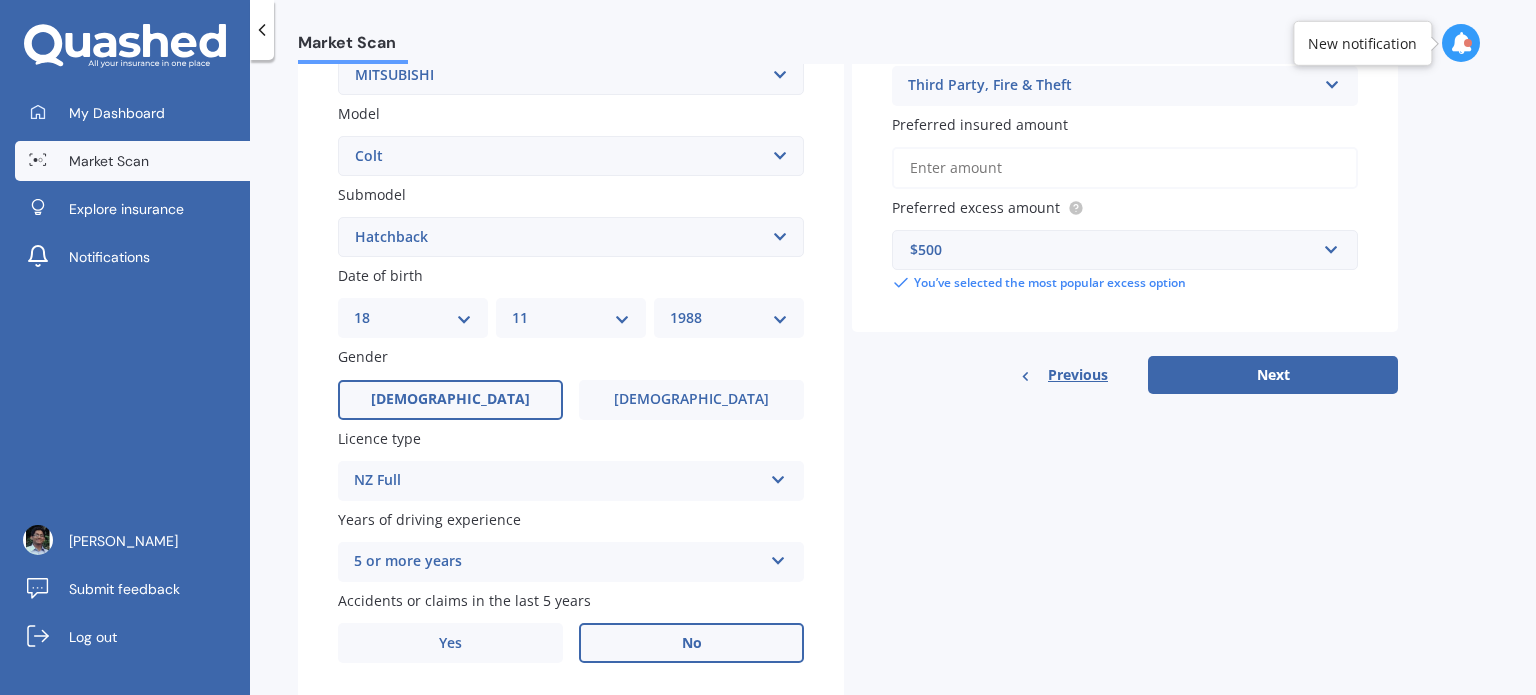 scroll, scrollTop: 482, scrollLeft: 0, axis: vertical 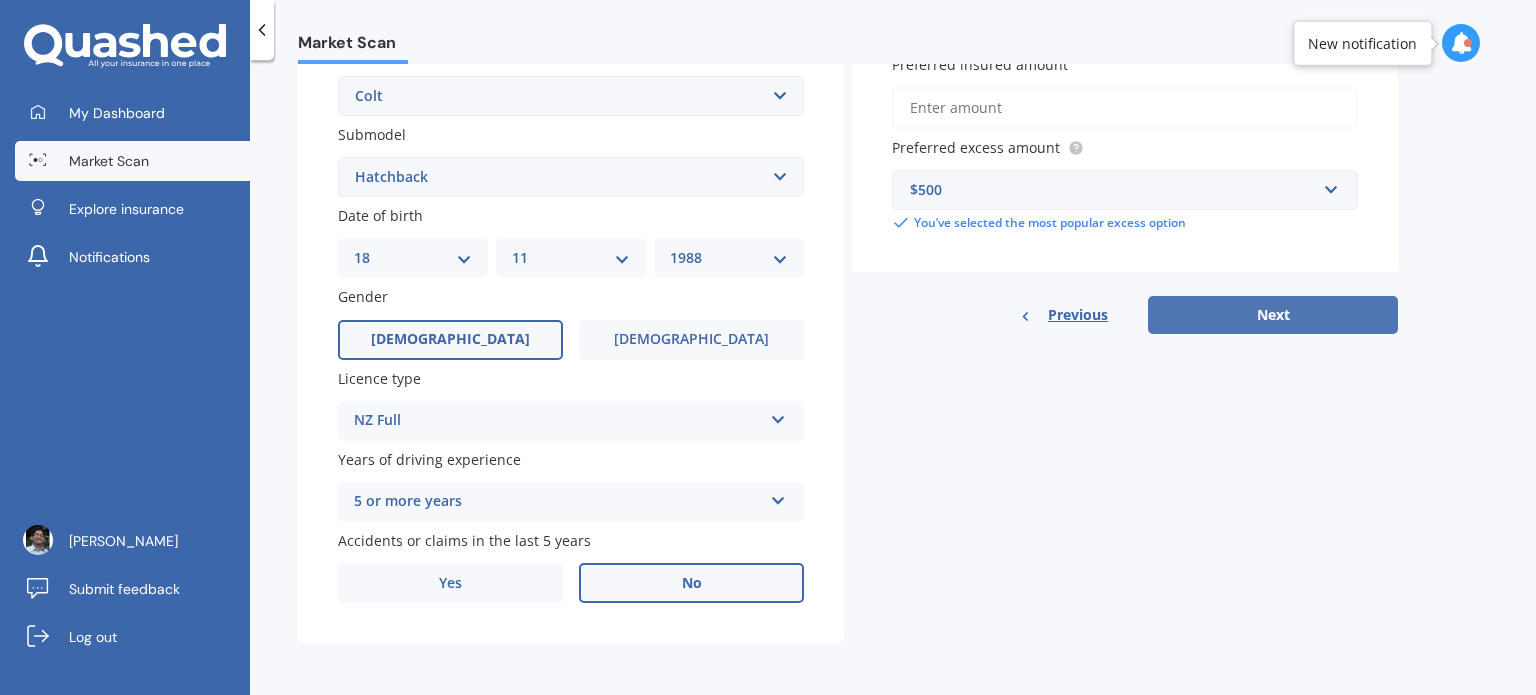 click on "Next" at bounding box center [1273, 315] 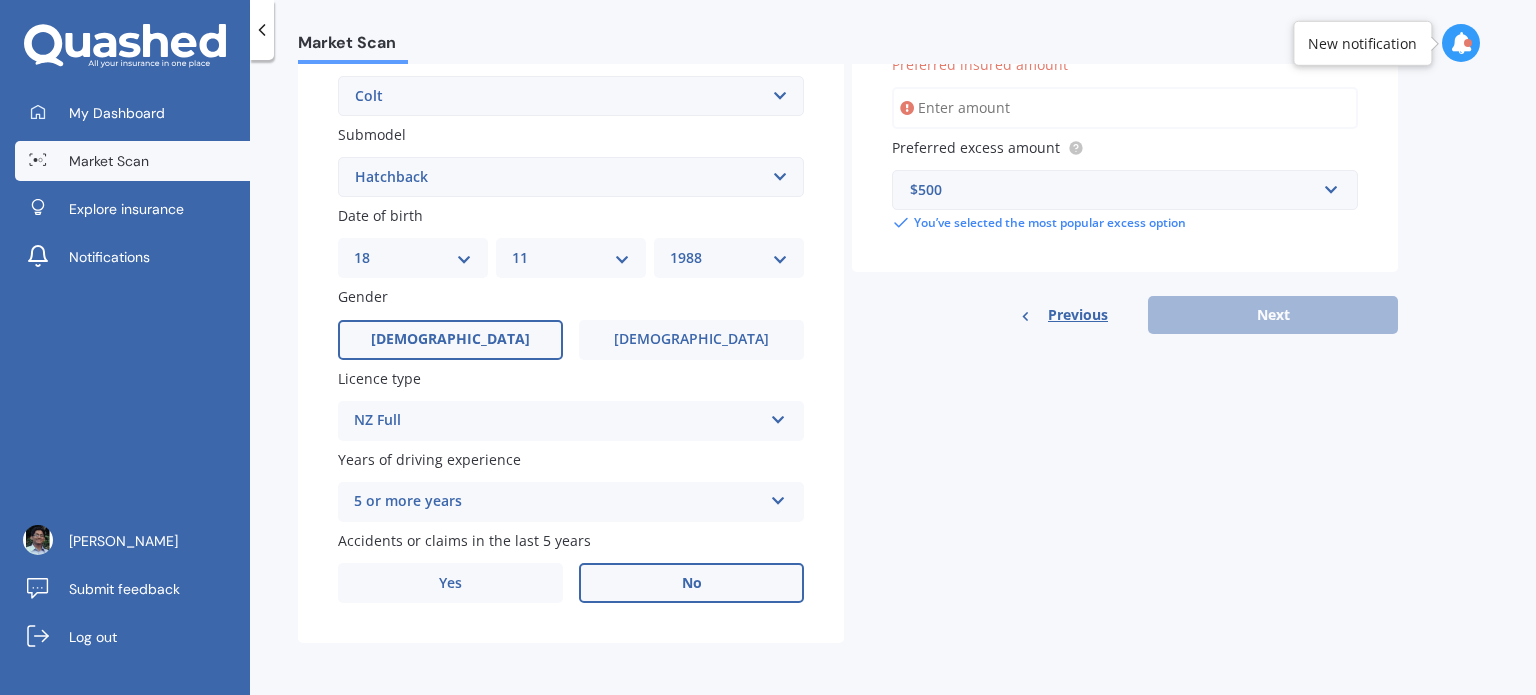scroll, scrollTop: 472, scrollLeft: 0, axis: vertical 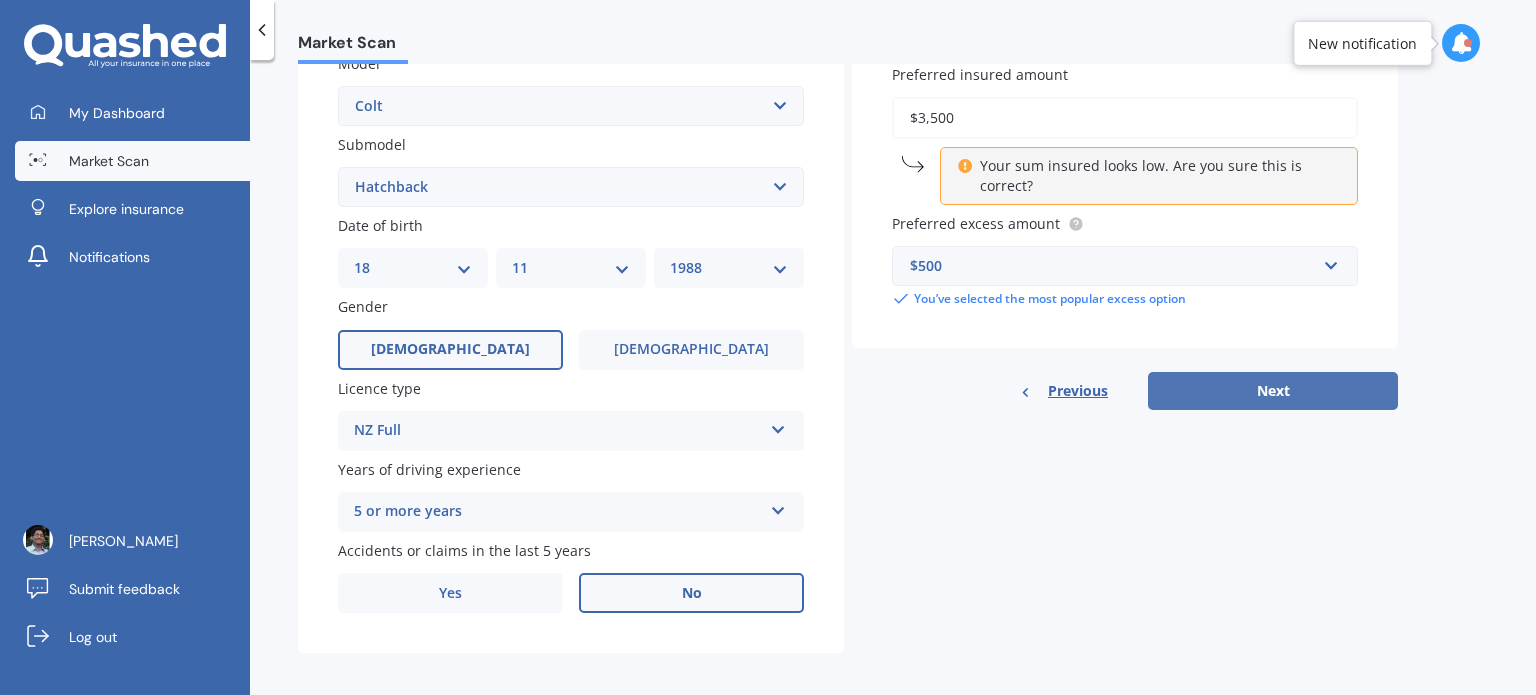 type on "$3,500" 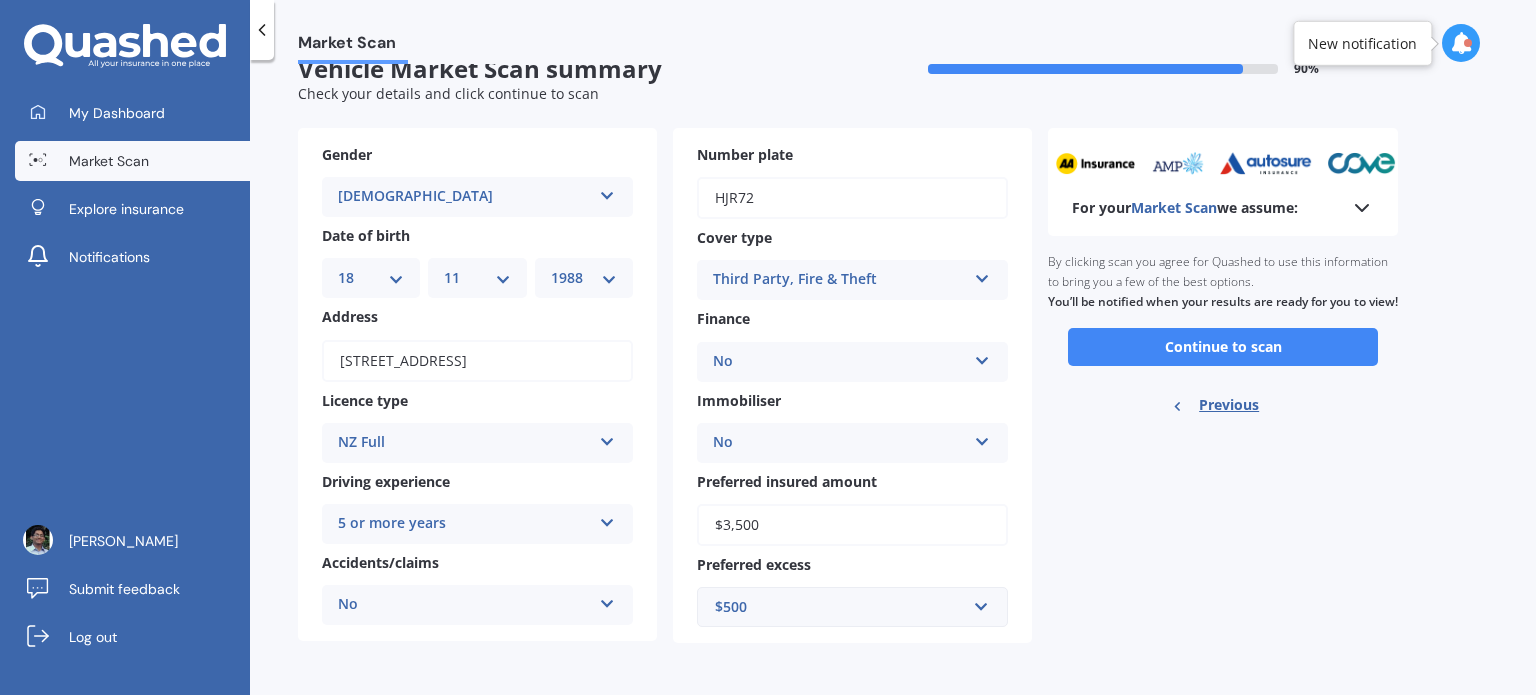 scroll, scrollTop: 0, scrollLeft: 0, axis: both 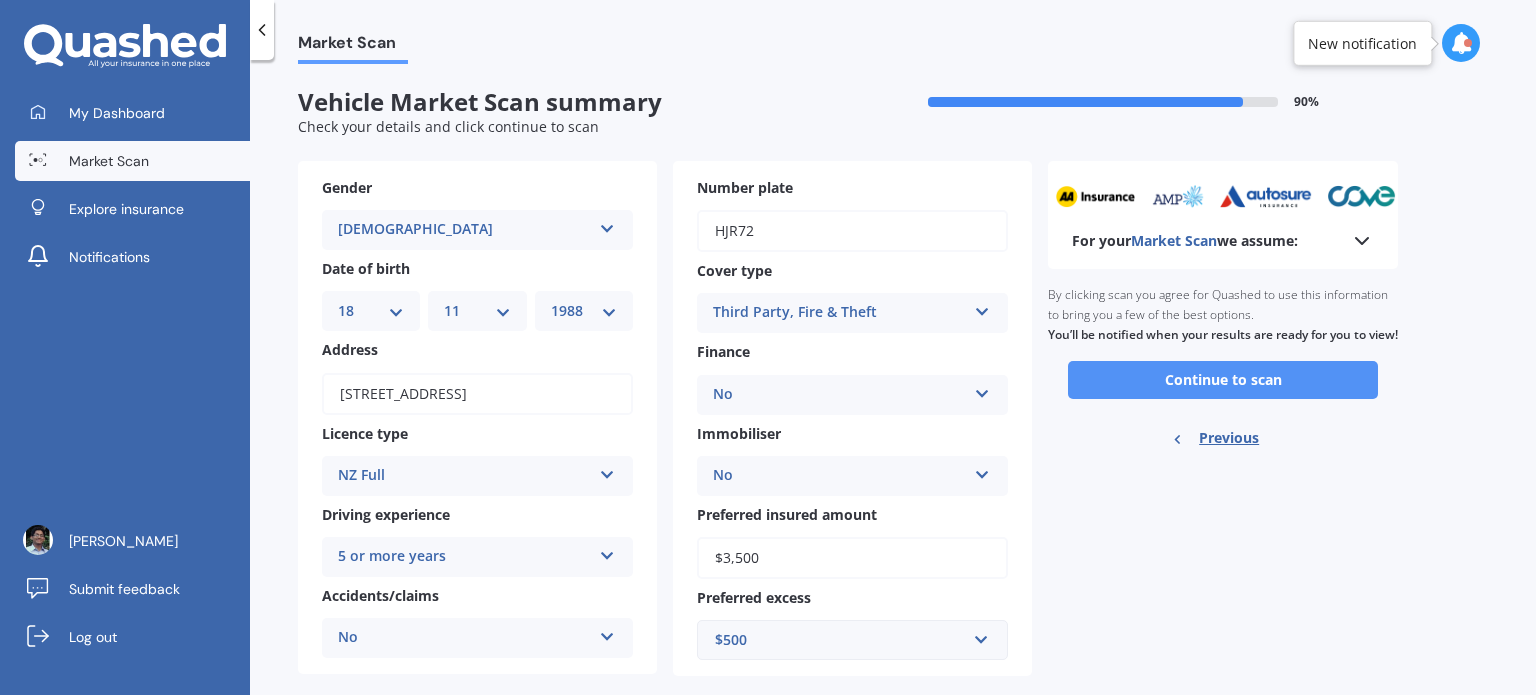 click on "Continue to scan" at bounding box center (1223, 380) 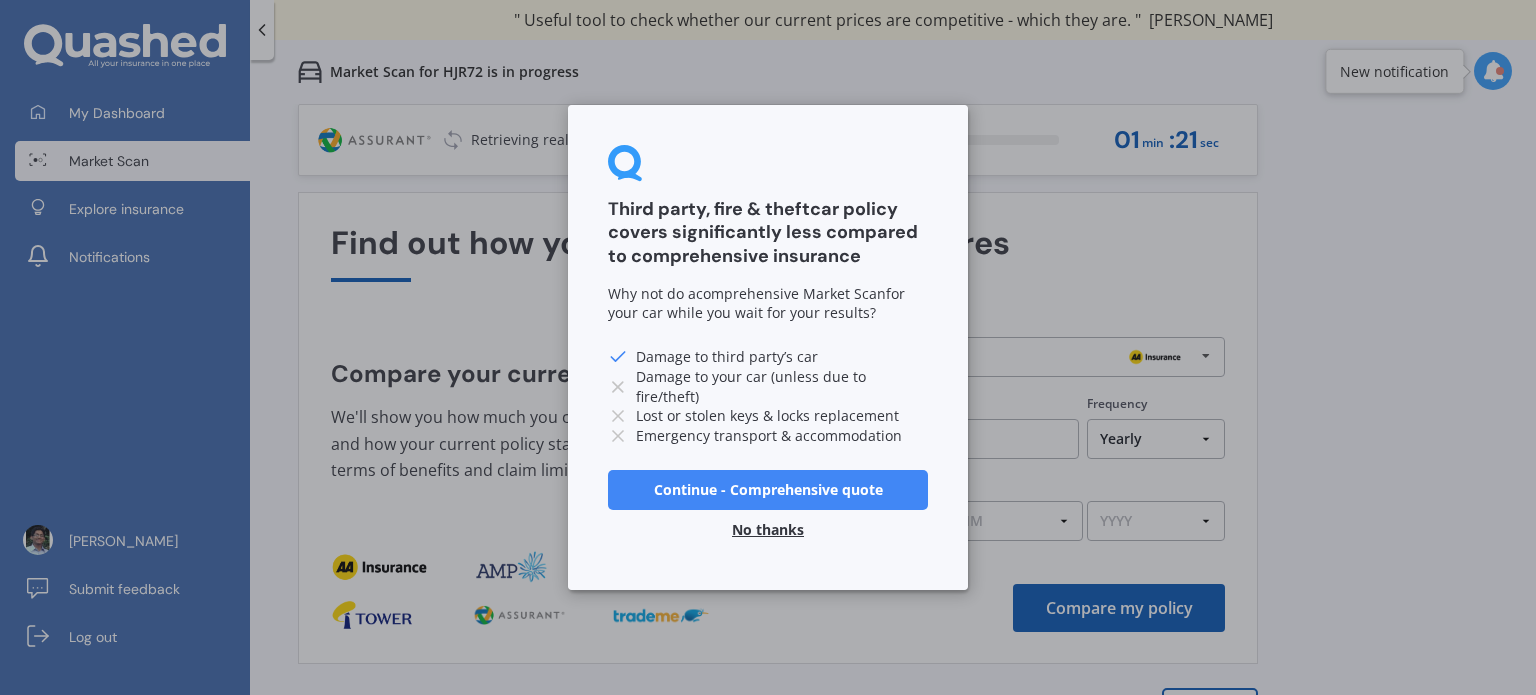 click on "No thanks" at bounding box center [768, 530] 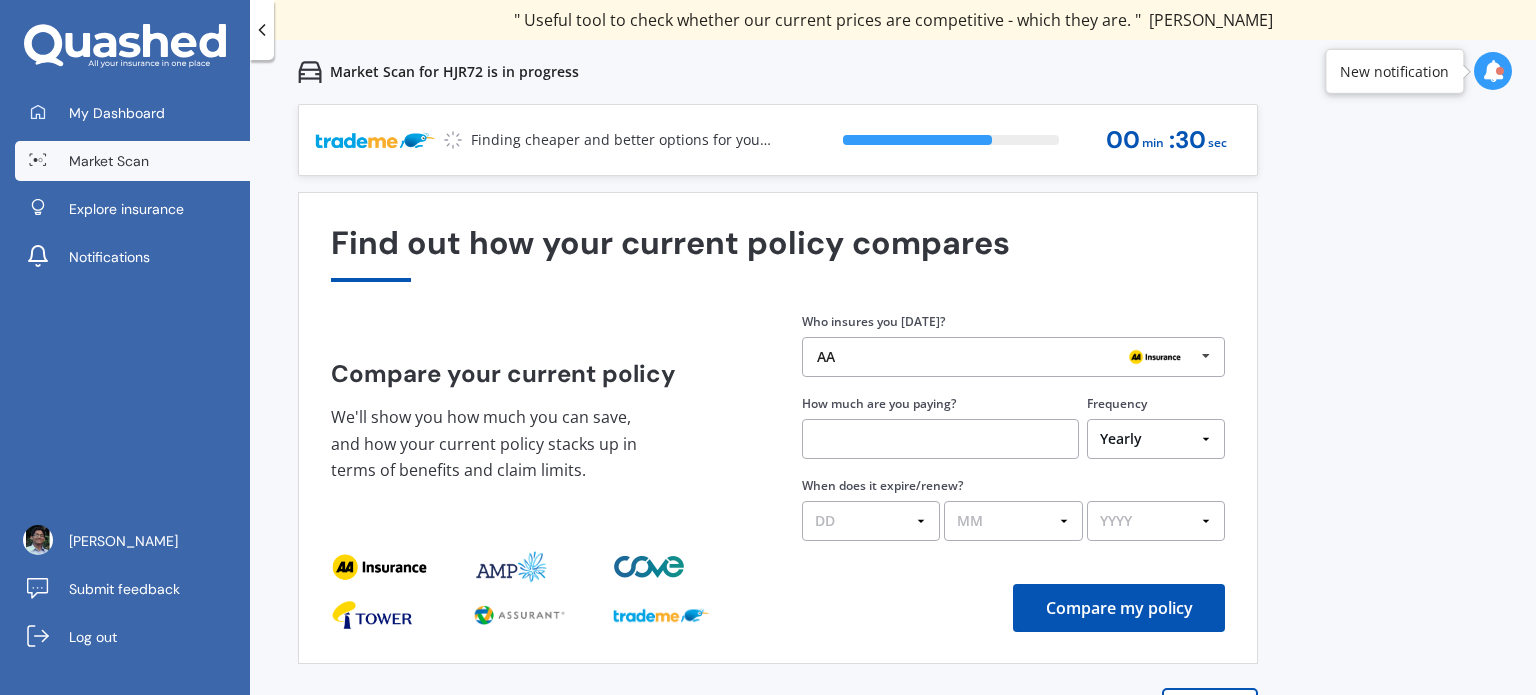 click on "AA" at bounding box center (1006, 357) 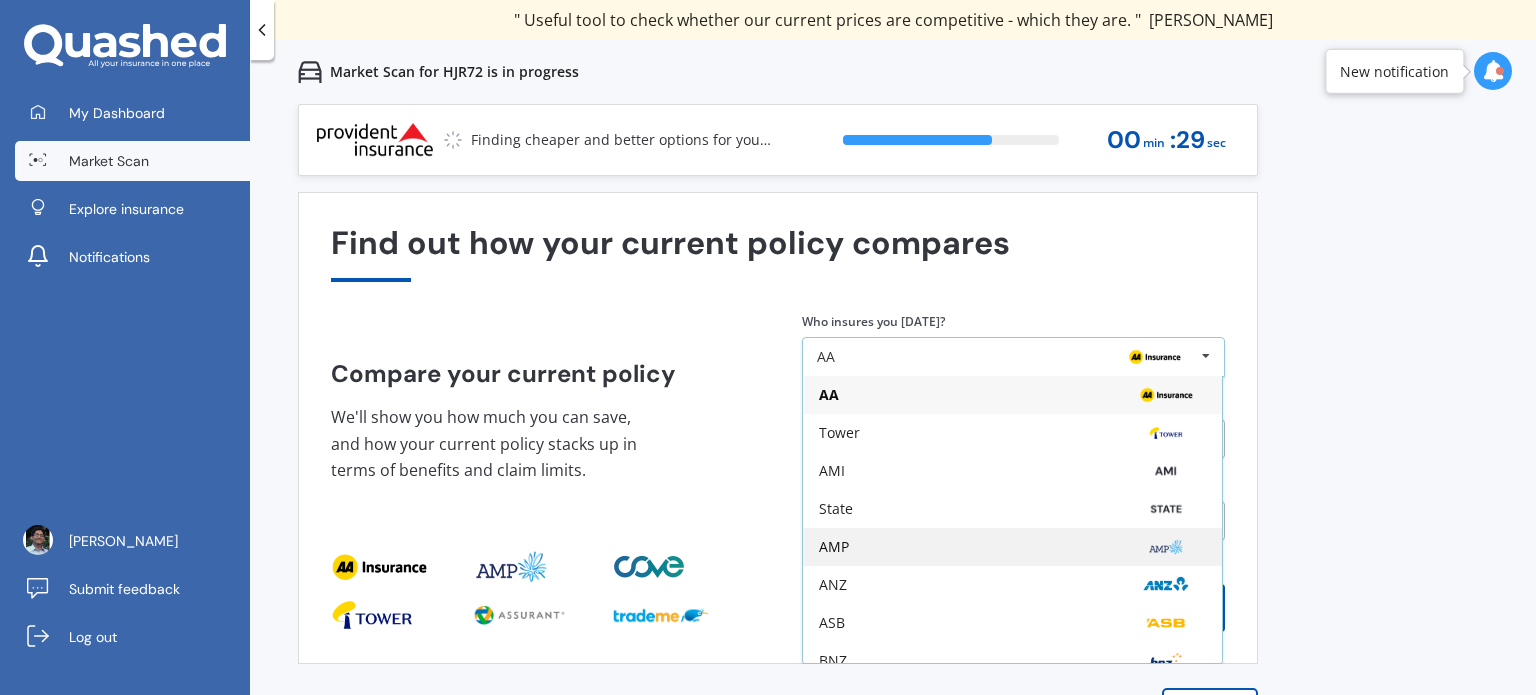 scroll, scrollTop: 131, scrollLeft: 0, axis: vertical 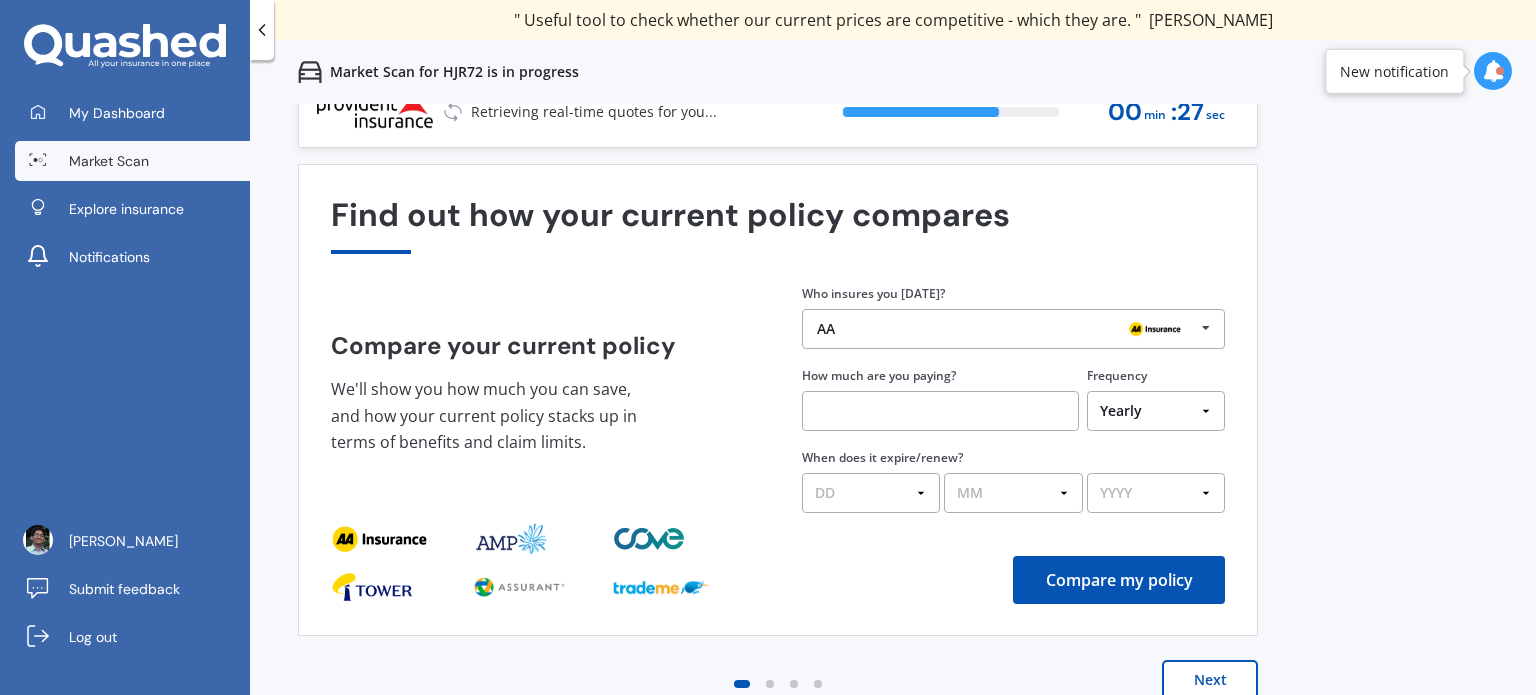 click on "Compare your current policy  We'll show you how much you can save, and how your current policy stacks up in terms of benefits and claim limits. Enter your policy information Who insures you [DATE]? AA AA Tower AMI State AMP ANZ ASB BNZ Trade Me Insurance Westpac Other How much are you paying? Frequency Yearly Six-Monthly Quarterly Monthly Fortnightly Weekly One-Off When does it expire/renew? DD 01 02 03 04 05 06 07 08 09 10 11 12 13 14 15 16 17 18 19 20 21 22 23 24 25 26 27 28 29 30 31 MM 01 02 03 04 05 06 07 08 09 10 11 12 YYYY 2026 2025 2024" at bounding box center (778, 398) 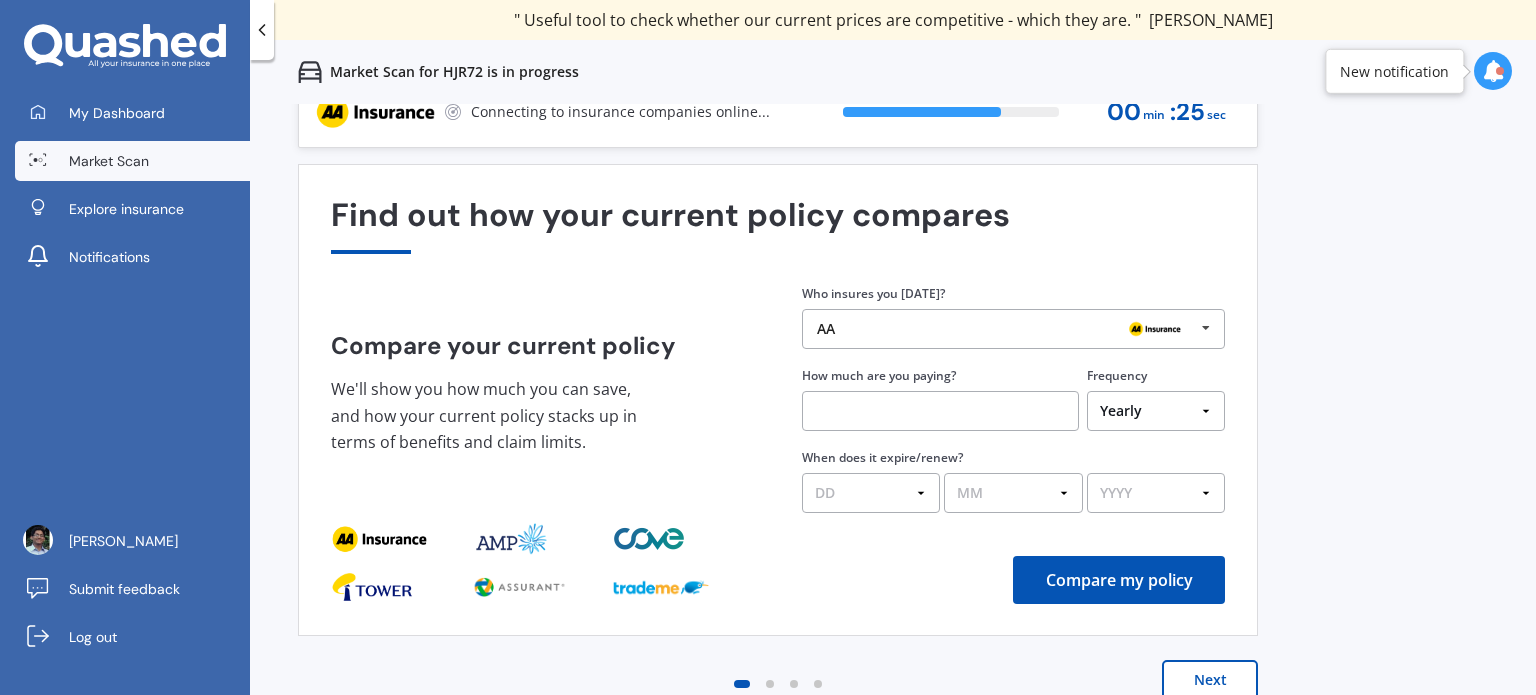 click on "AA AA Tower AMI State AMP ANZ ASB BNZ Trade Me Insurance Westpac Other" at bounding box center (1013, 329) 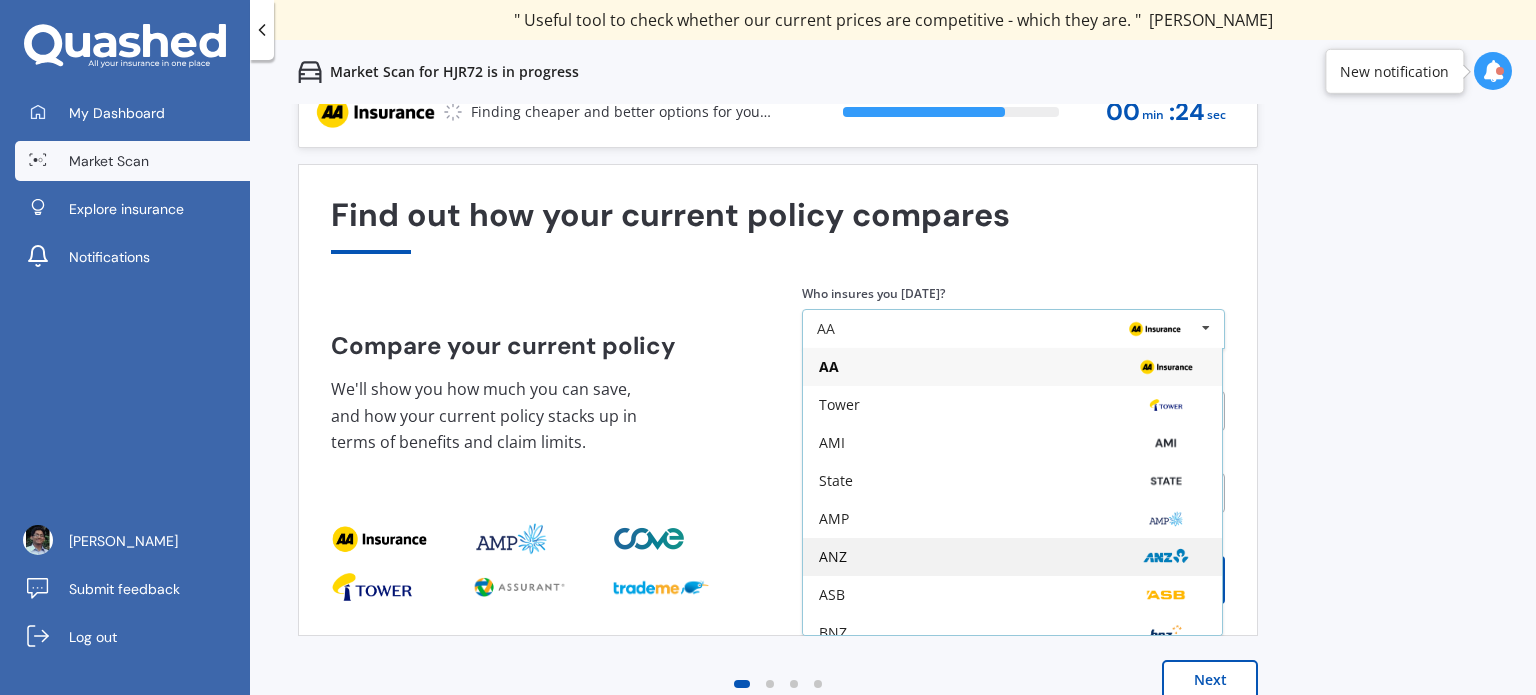 scroll, scrollTop: 131, scrollLeft: 0, axis: vertical 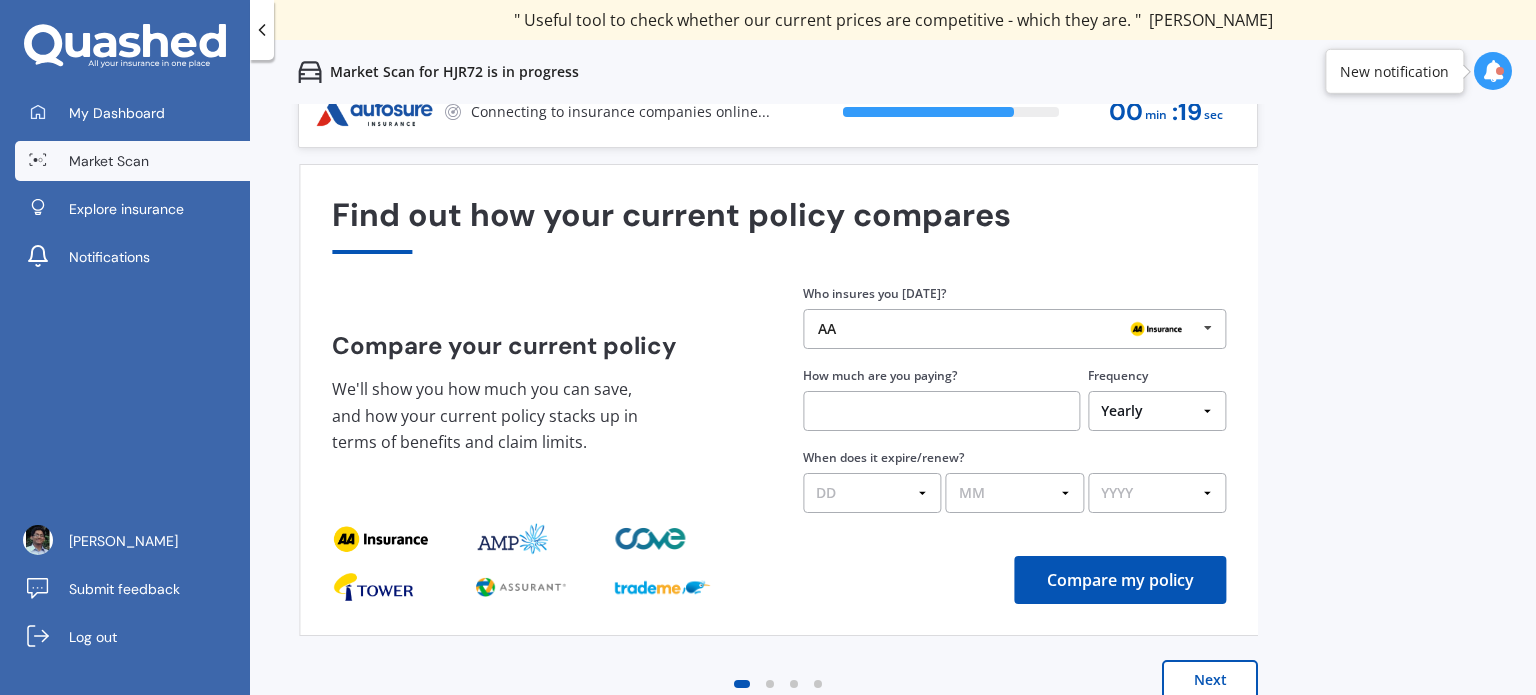 click on "Find out how your current policy compares Compare your current policy  We'll show you how much you can save, and how your current policy stacks up in terms of benefits and claim limits. Enter your policy information Who insures you [DATE]? AA AA Tower AMI State AMP ANZ ASB BNZ Trade Me Insurance Westpac Other How much are you paying? Frequency Yearly Six-Monthly Quarterly Monthly Fortnightly Weekly One-Off When does it expire/renew? DD 01 02 03 04 05 06 07 08 09 10 11 12 13 14 15 16 17 18 19 20 21 22 23 24 25 26 27 28 29 30 31 MM 01 02 03 04 05 06 07 08 09 10 11 12 YYYY 2026 2025 2024 Compare my policy" at bounding box center [779, 400] 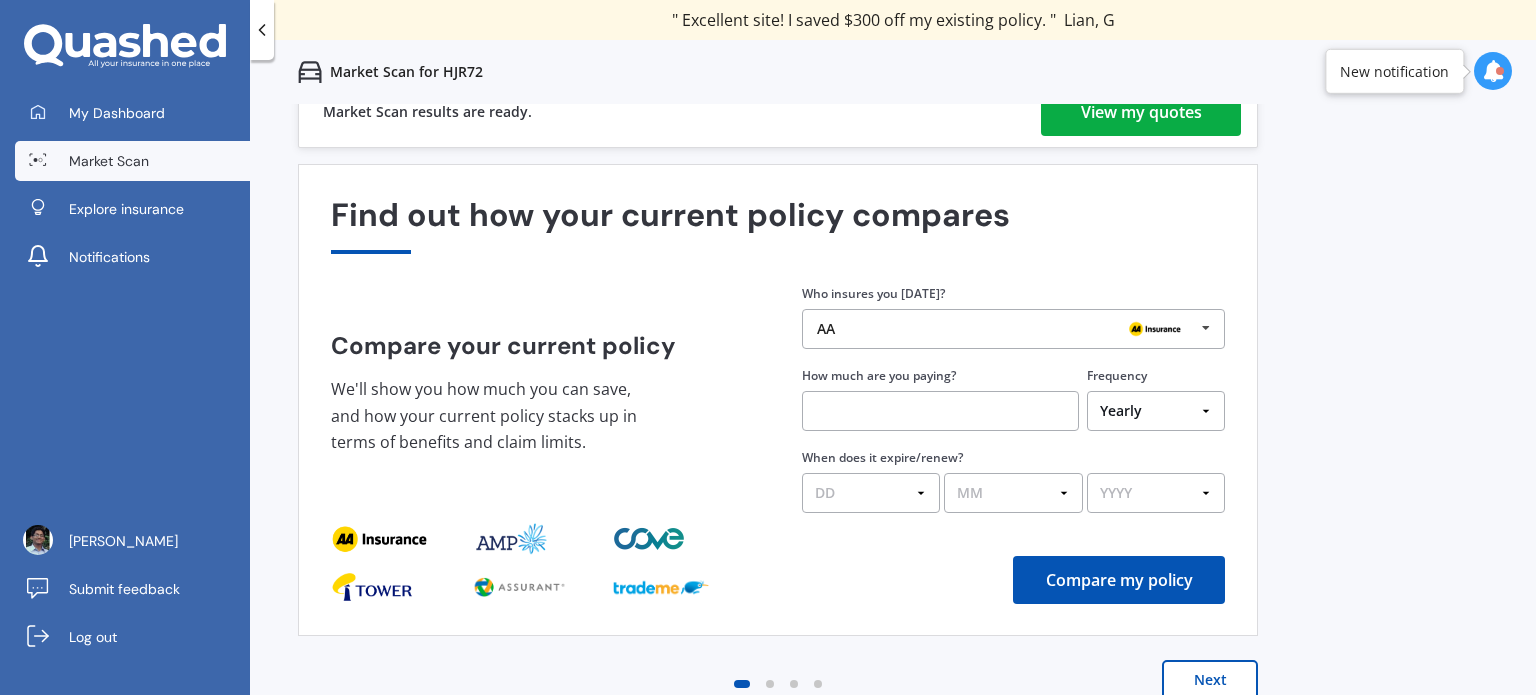 click on "View my quotes" at bounding box center [1141, 112] 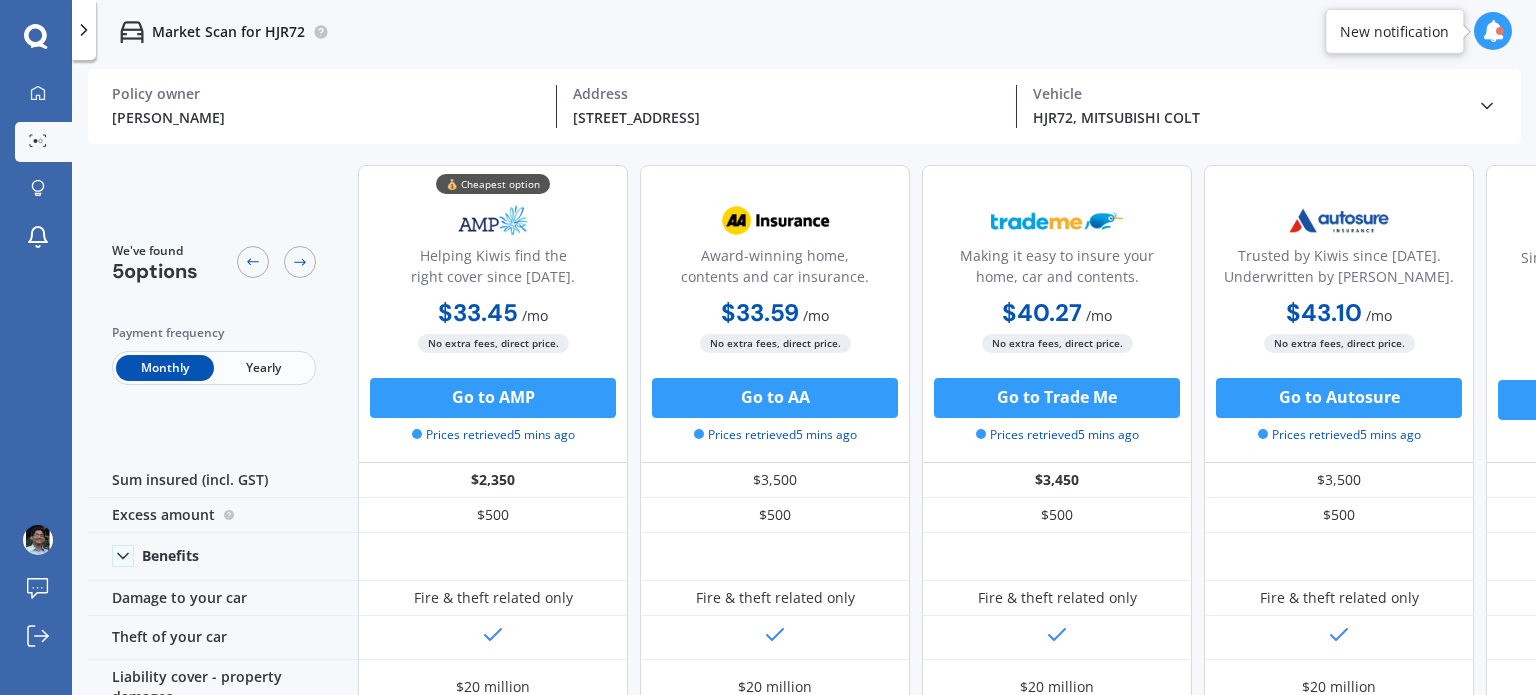 click on "Yearly" at bounding box center (263, 368) 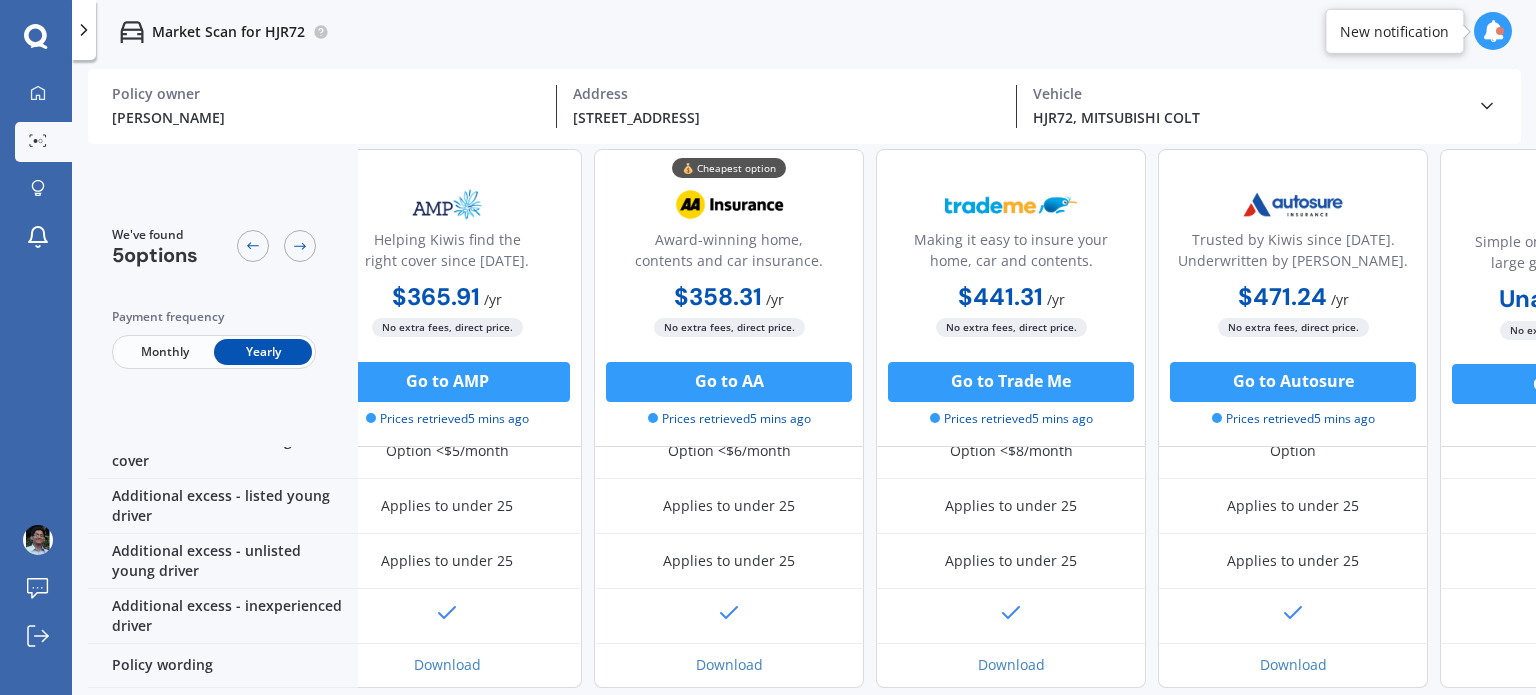 scroll, scrollTop: 719, scrollLeft: 46, axis: both 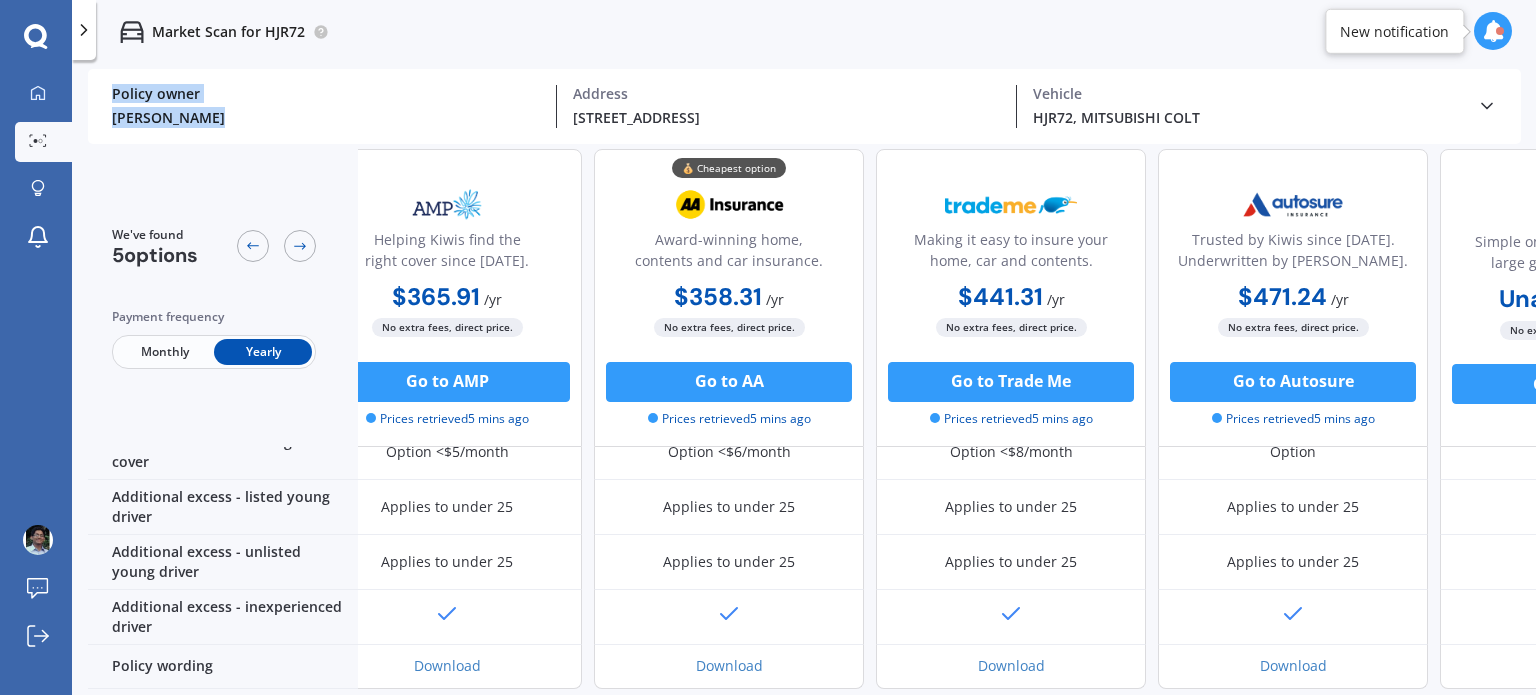 drag, startPoint x: 560, startPoint y: 143, endPoint x: 356, endPoint y: -94, distance: 312.70593 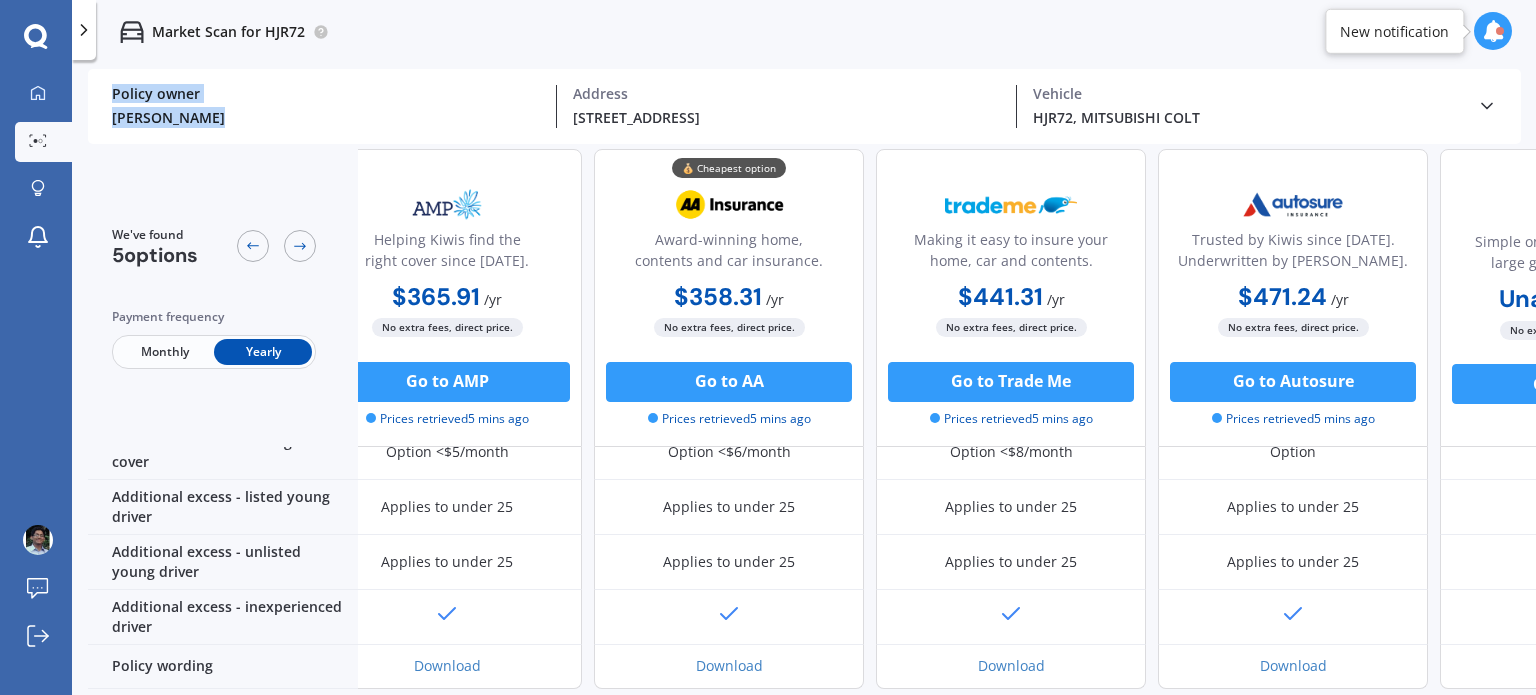 click on "We are experiencing high volume of  Market Scans . Just a heads up we will have your results ready as soon as possible. My Dashboard Market Scan Explore insurance Notifications [PERSON_NAME] Submit feedback Log out Market Scan for HJR72  Market Scan for HJR72  [PERSON_NAME] Policy owner [STREET_ADDRESS] Address HJR72, MITSUBISHI COLT Vehicle Policy owner [PERSON_NAME]   Address [STREET_ADDRESS] ( 2112 )   HJR72, MITSUBISHI COLT   Address [STREET_ADDRESS] ( 2112 )   Date of birth [DEMOGRAPHIC_DATA] ([DEMOGRAPHIC_DATA].)   Licence type NZ Full   Driving experience 5+ years   Accident history None   Insurance type Third Party, Fire & Theft   (update) Preferred sum insured $3,500   (update) Preferred excess $500   (update) Make MITSUBISHI   Model COLT   Submodel HATCHBACK   Finance No   We've found 5  options Payment frequency Monthly Yearly Helping Kiwis find the right cover since [DATE]. $365.91   /  yr $365.91   /  yr $33.45   /  mo No extra fees, direct price." at bounding box center [768, 347] 